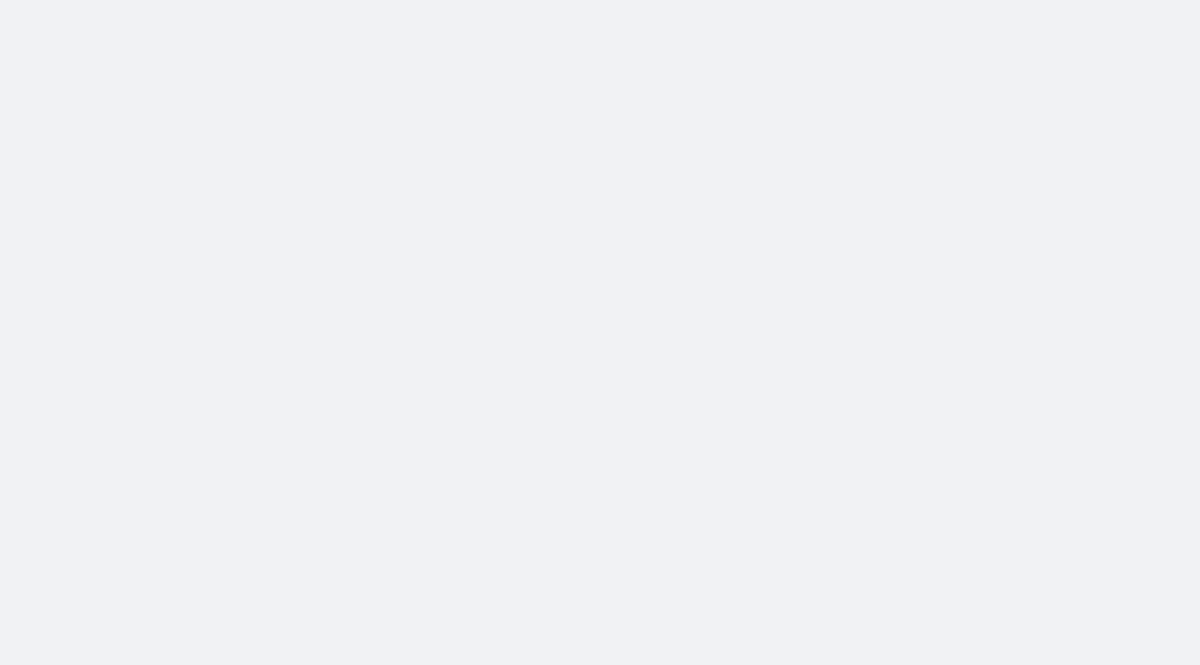 scroll, scrollTop: 0, scrollLeft: 0, axis: both 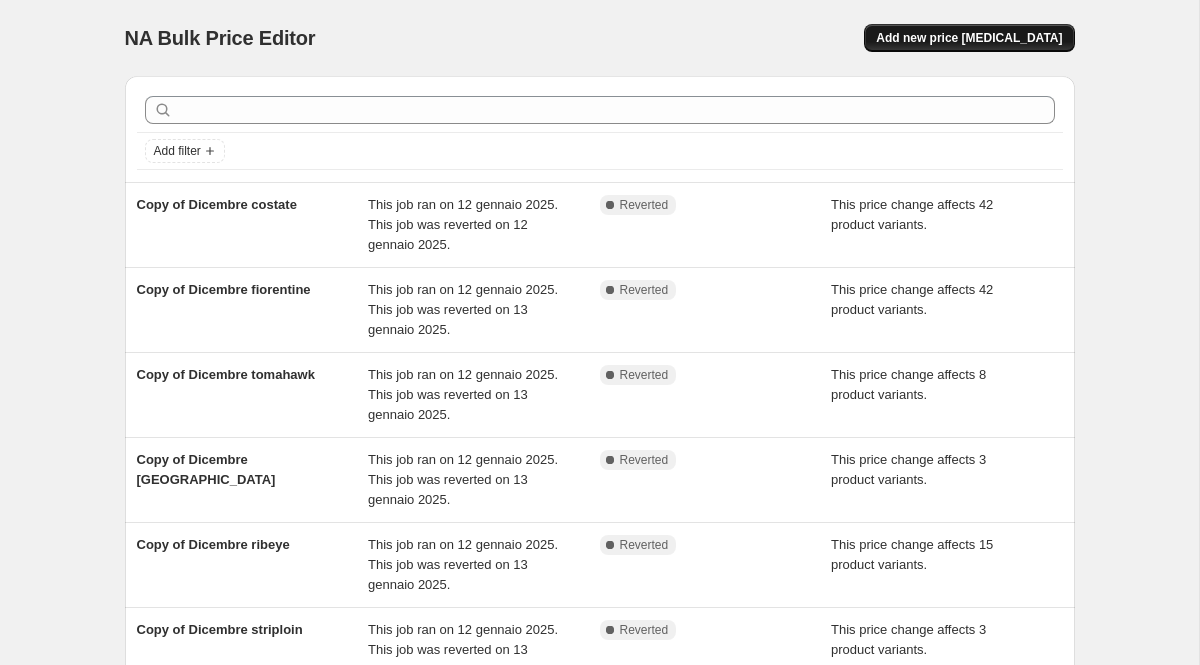 click on "Add new price [MEDICAL_DATA]" at bounding box center (969, 38) 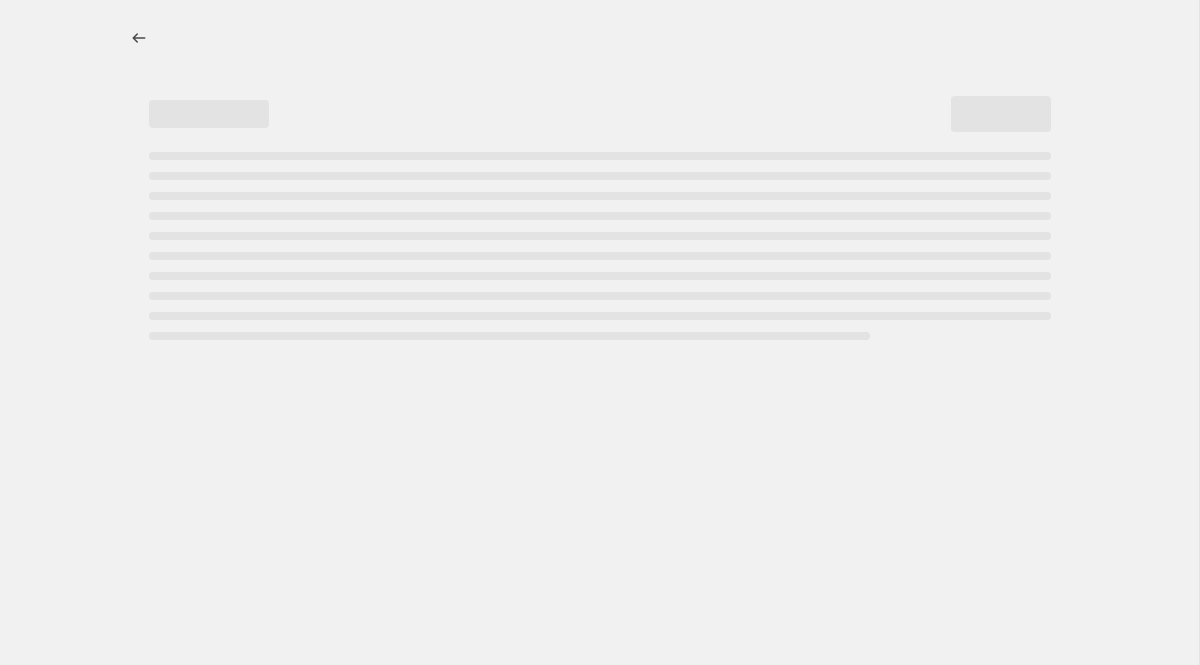 select on "percentage" 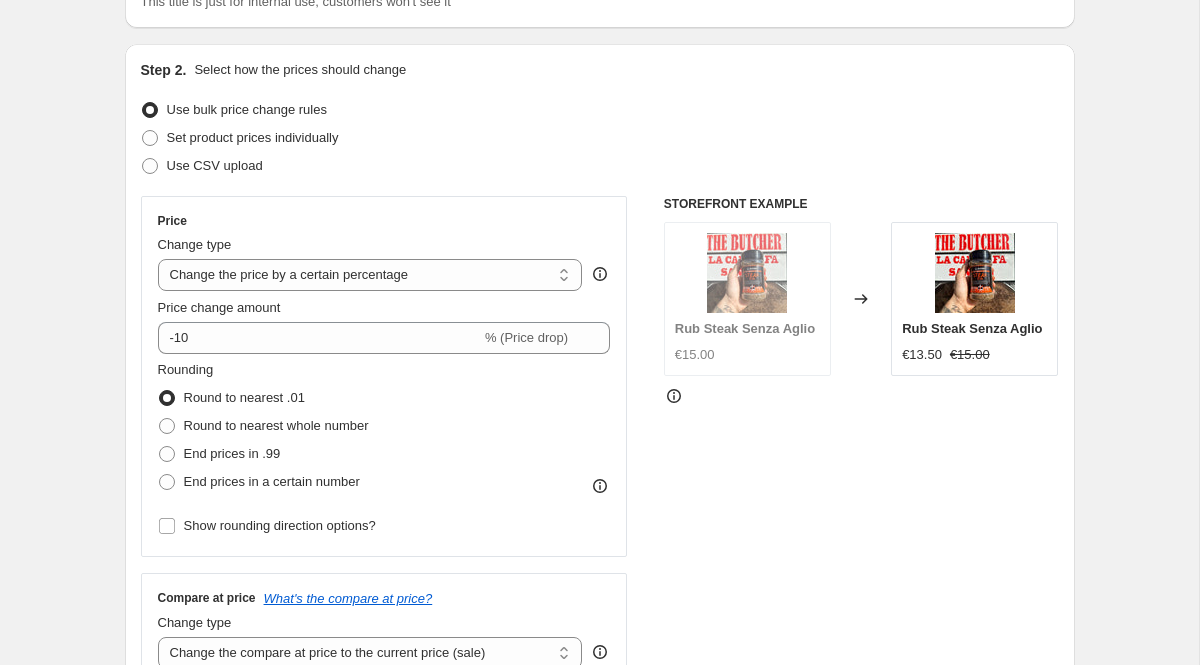 scroll, scrollTop: 183, scrollLeft: 0, axis: vertical 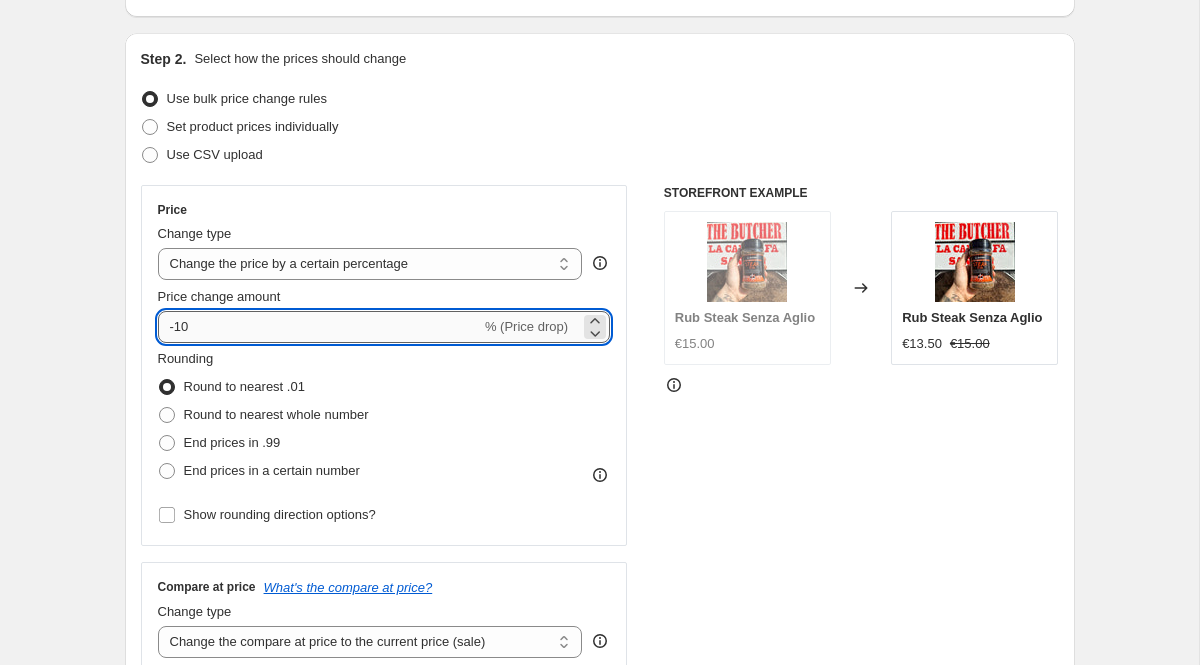 click on "-10" at bounding box center (319, 327) 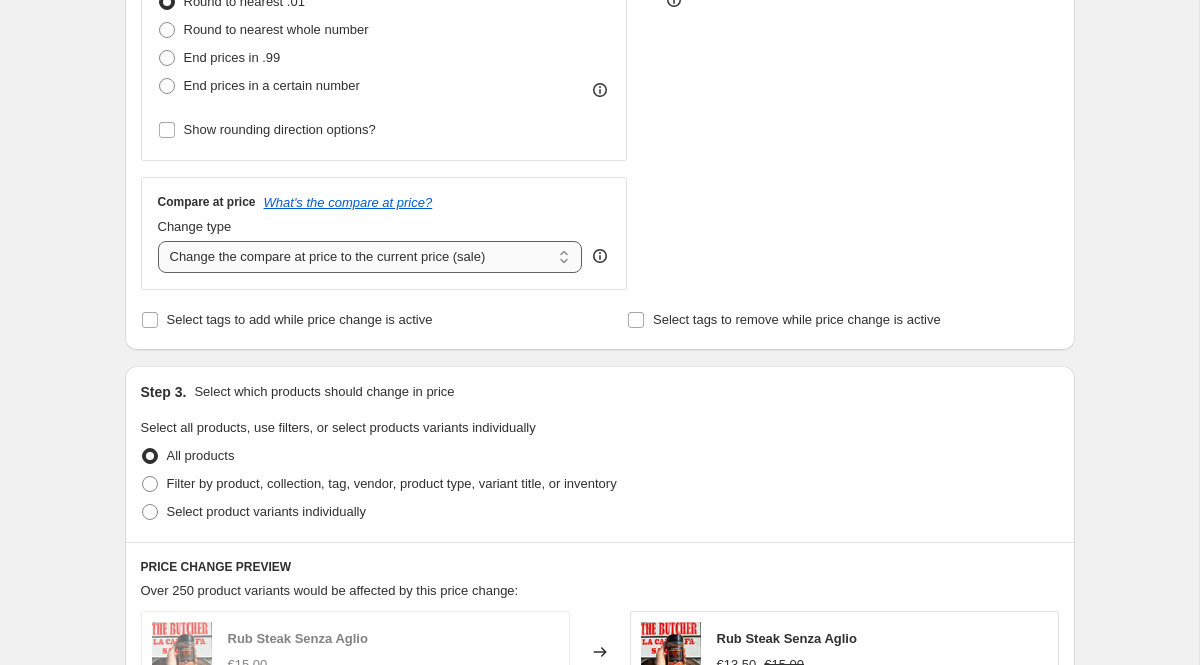 scroll, scrollTop: 578, scrollLeft: 0, axis: vertical 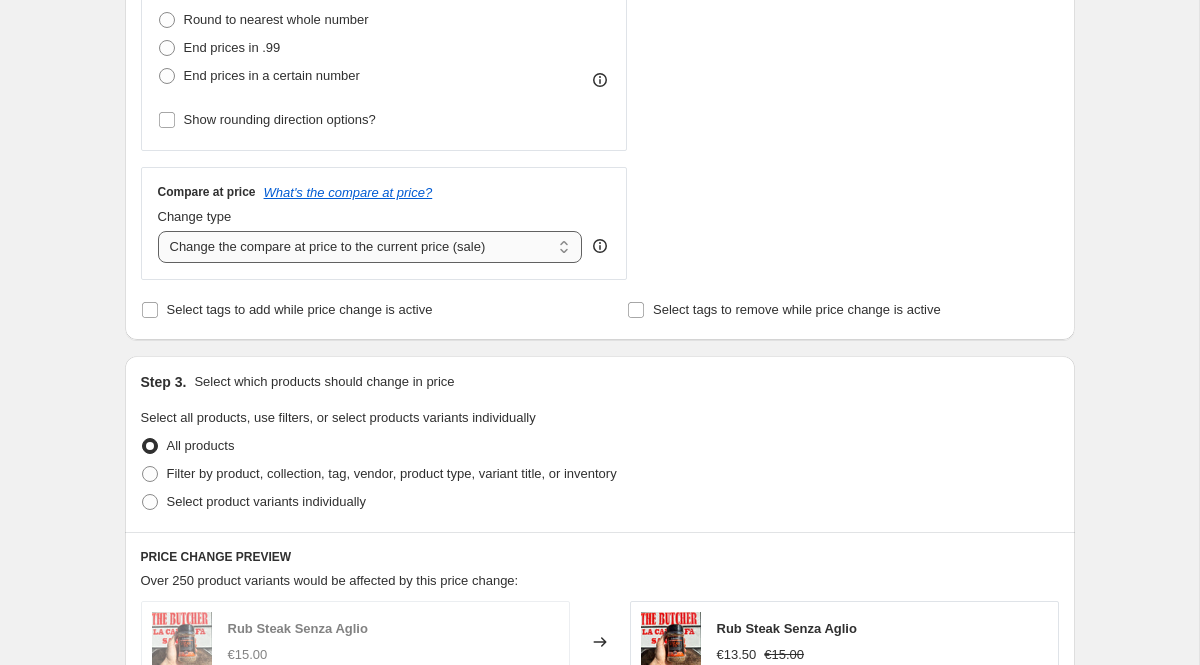type on "-20" 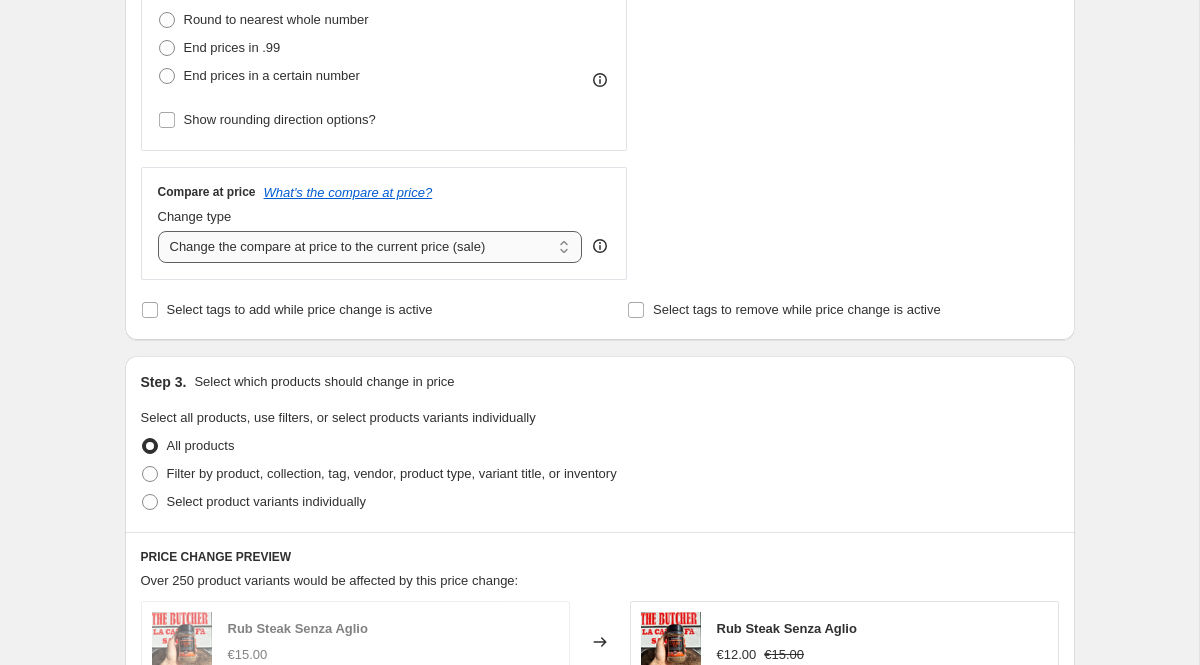 click on "Change the compare at price to the current price (sale) Change the compare at price to a certain amount Change the compare at price by a certain amount Change the compare at price by a certain percentage Change the compare at price by a certain amount relative to the actual price Change the compare at price by a certain percentage relative to the actual price Don't change the compare at price Remove the compare at price" at bounding box center [370, 247] 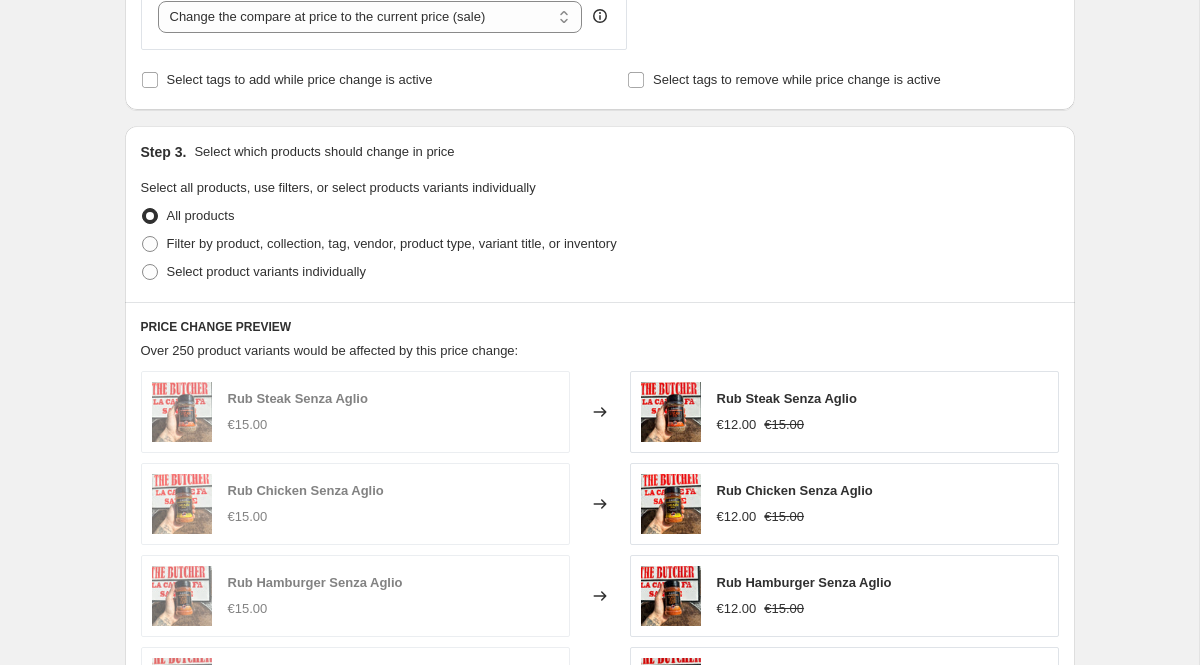 scroll, scrollTop: 884, scrollLeft: 0, axis: vertical 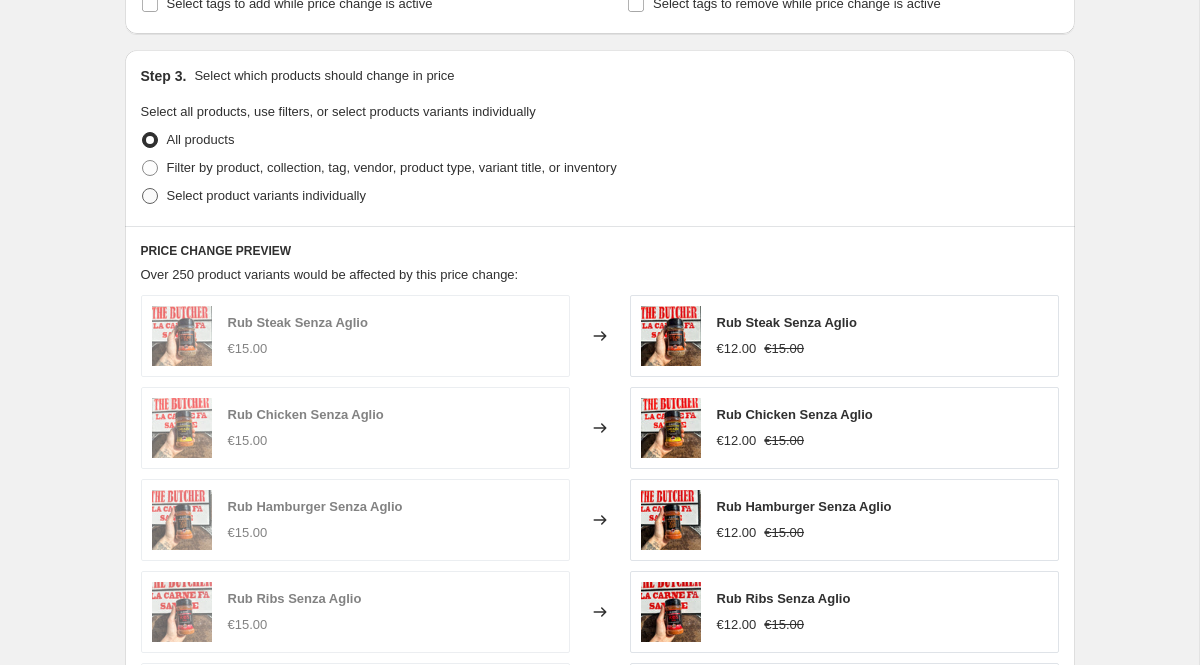 click on "Select product variants individually" at bounding box center (266, 195) 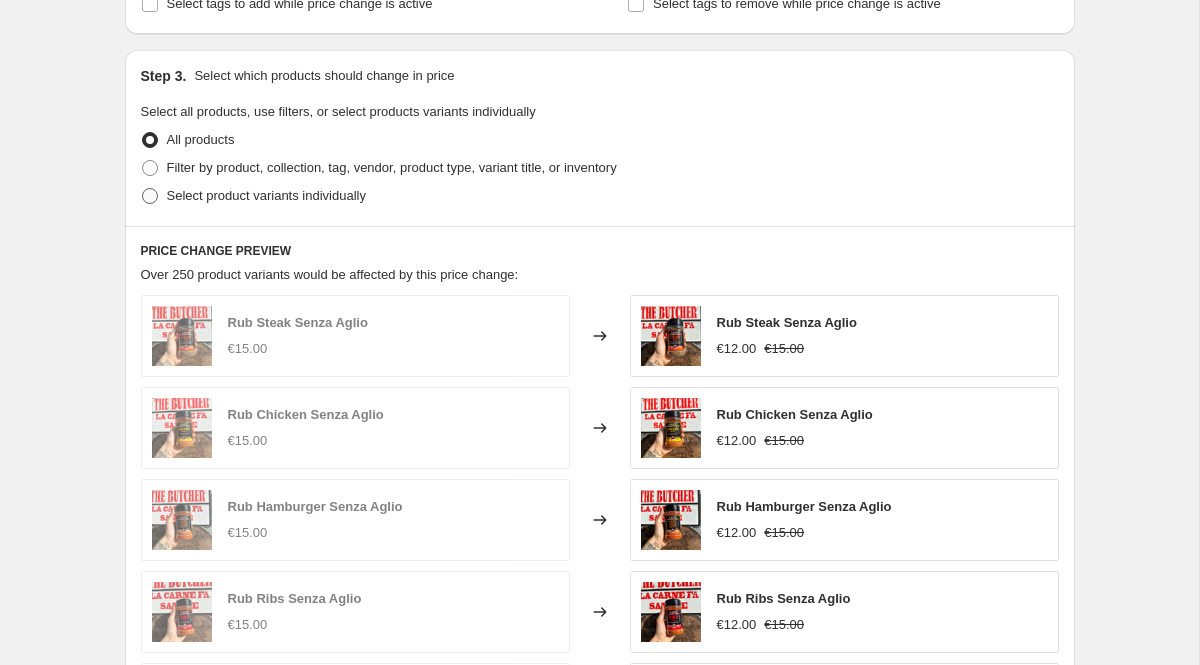 radio on "true" 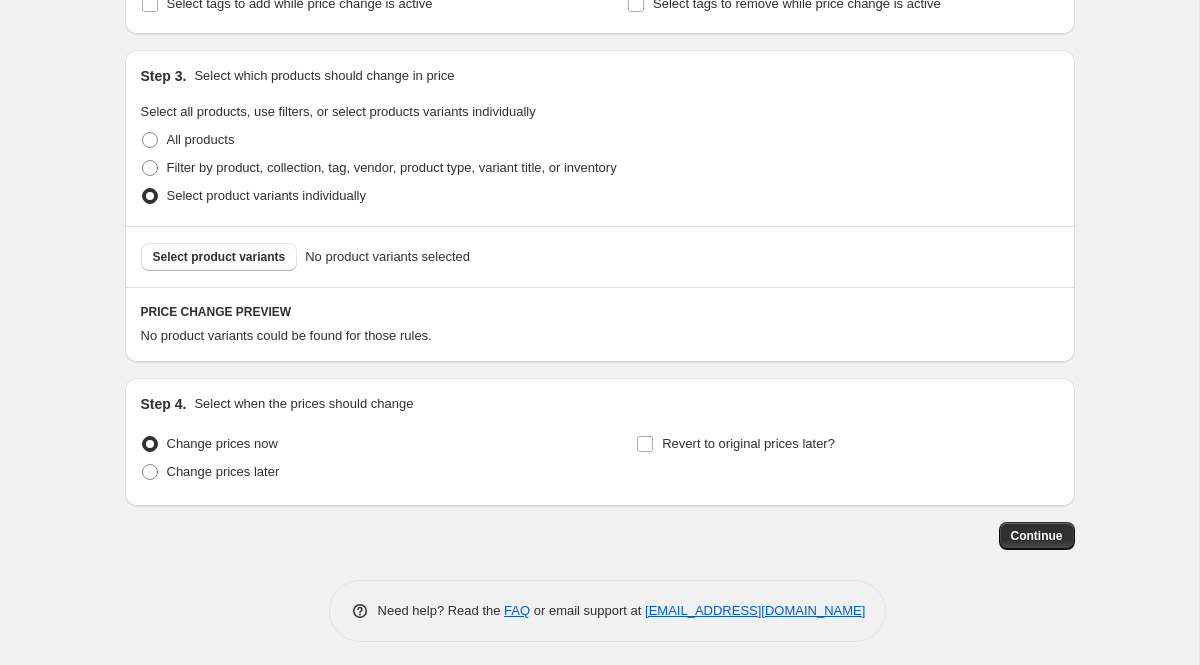 scroll, scrollTop: 828, scrollLeft: 0, axis: vertical 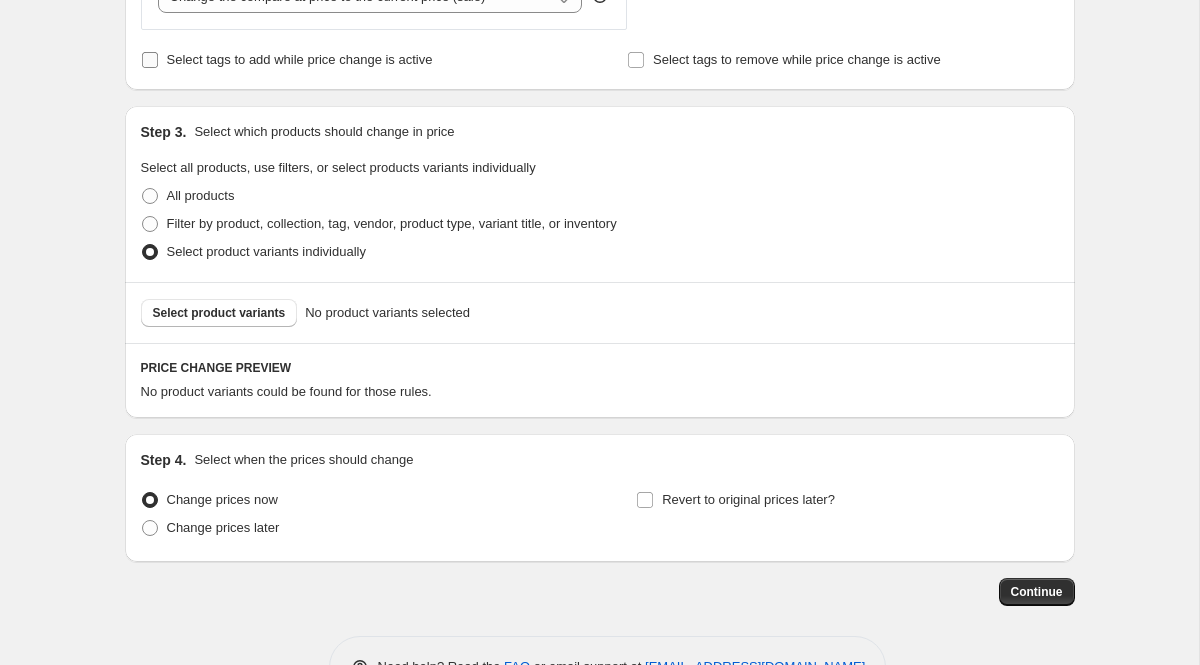 click on "Select tags to add while price change is active" at bounding box center (300, 60) 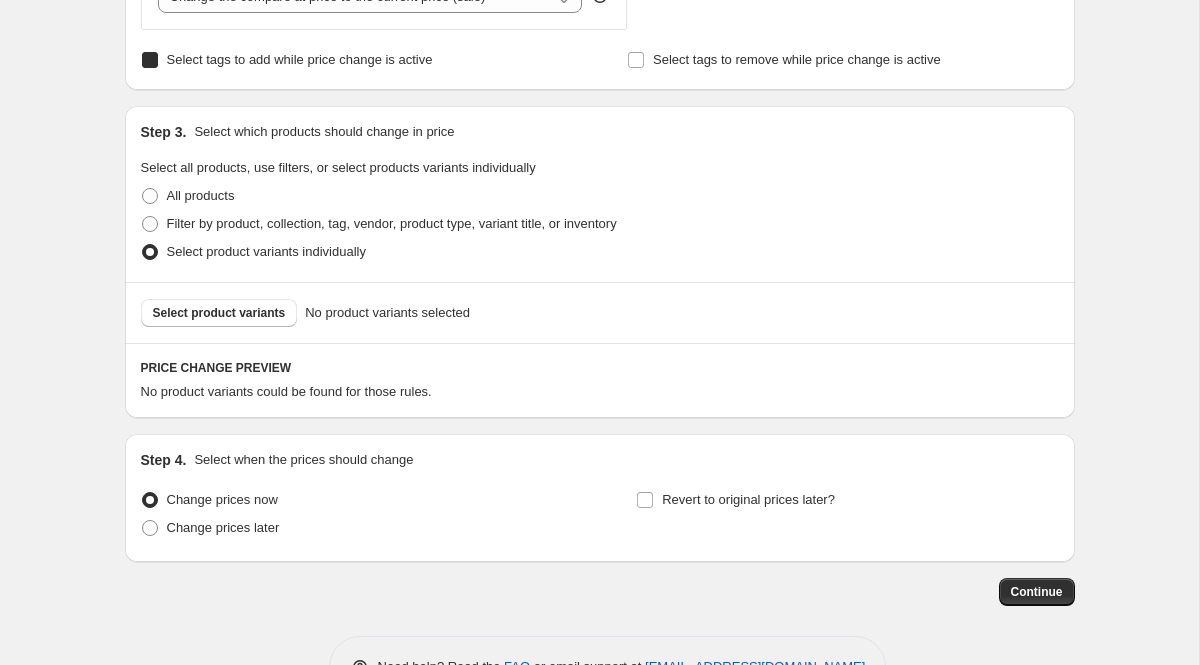 checkbox on "true" 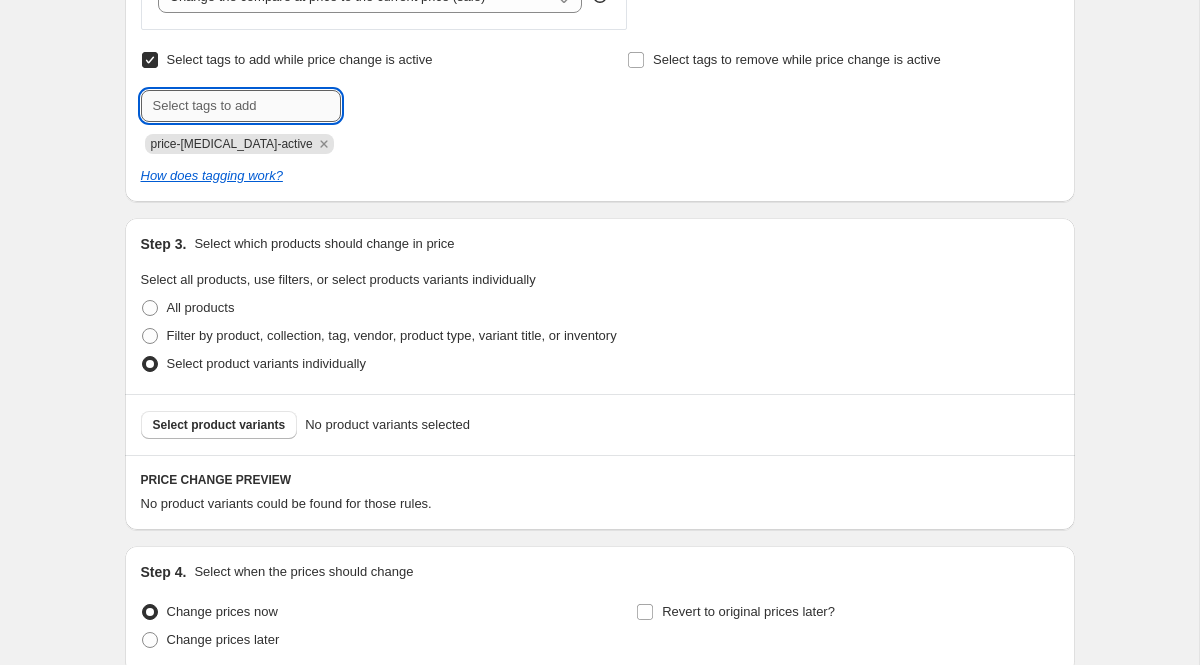 click at bounding box center [241, 106] 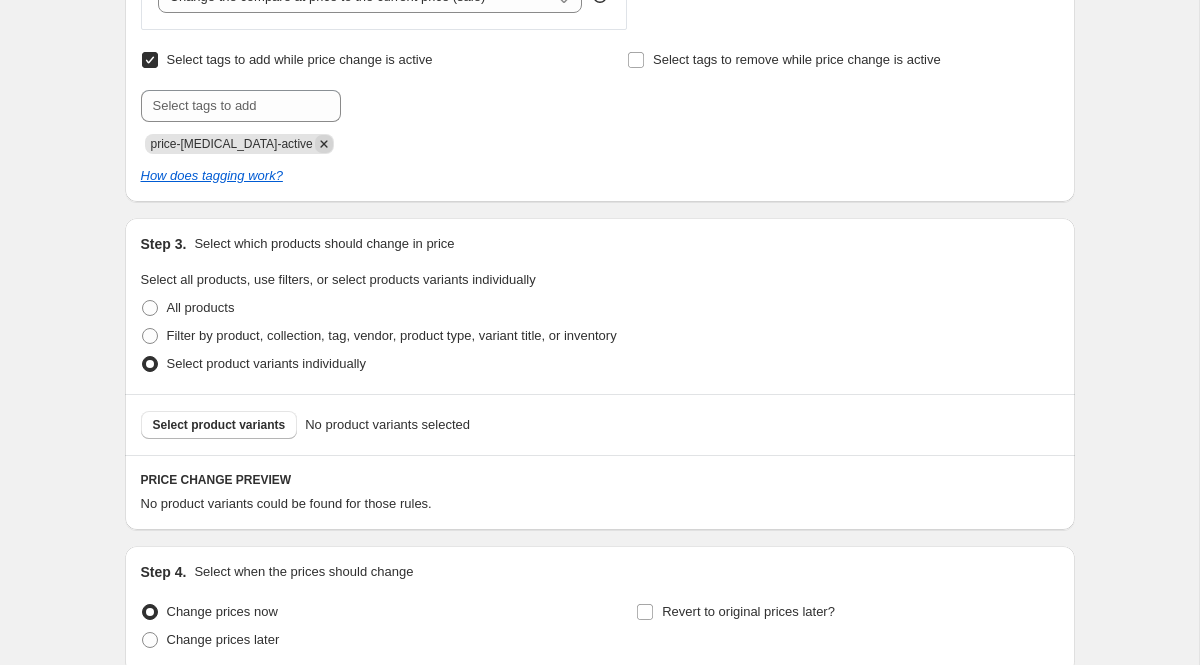 click 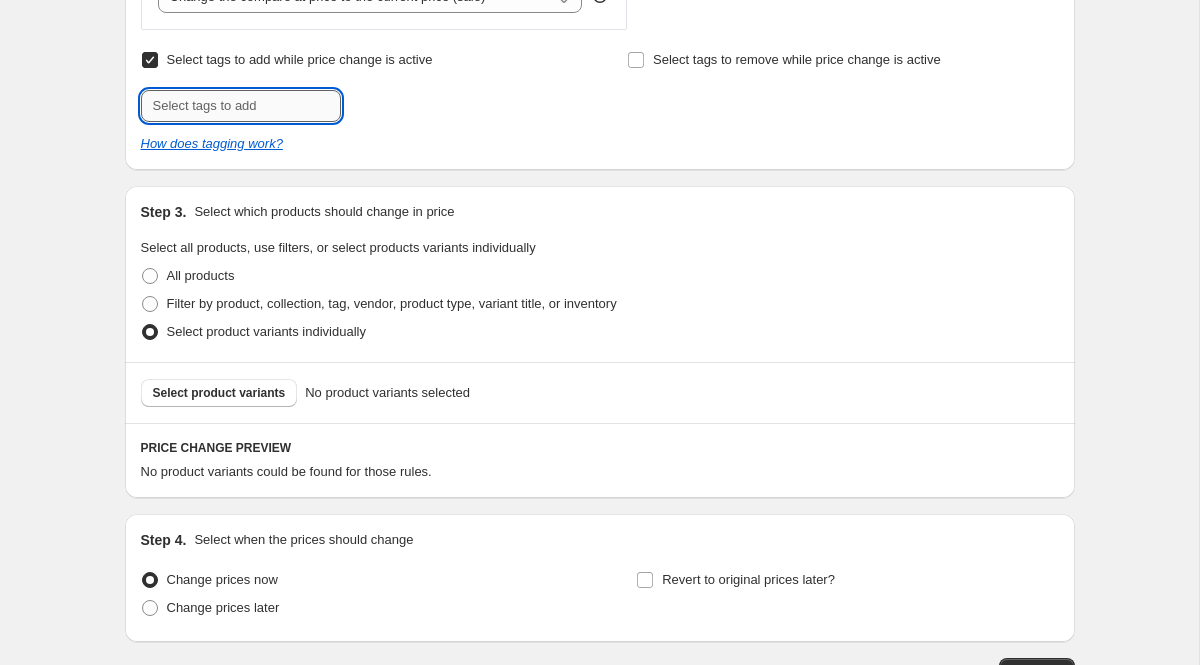 click at bounding box center (241, 106) 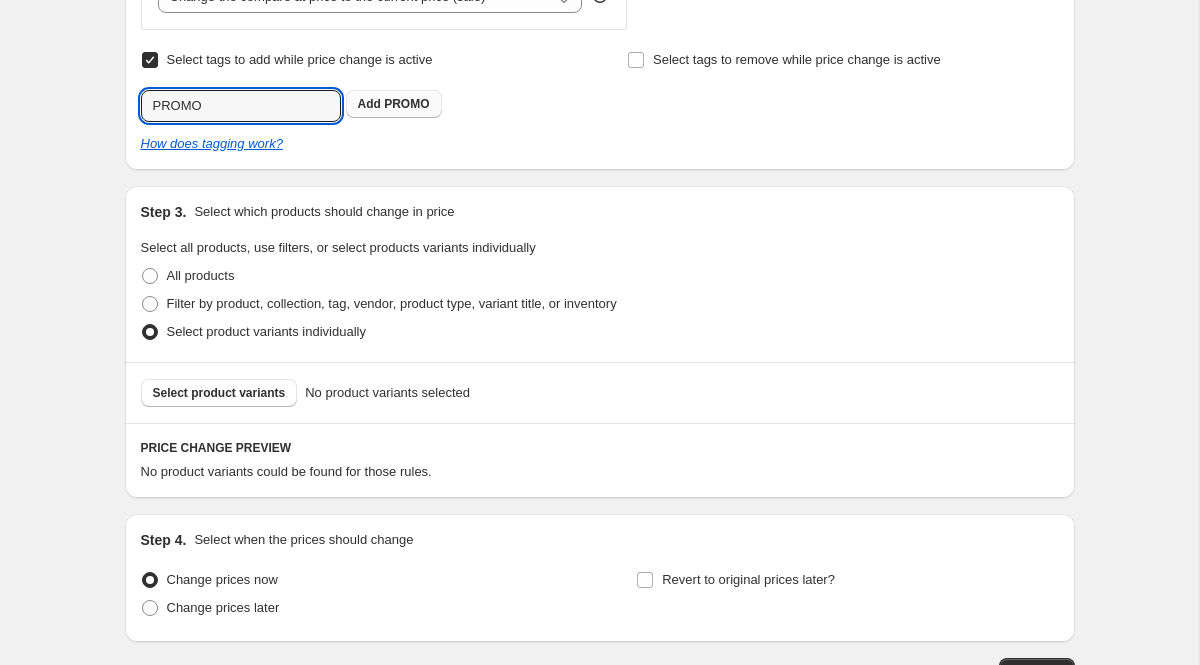 type on "PROMO" 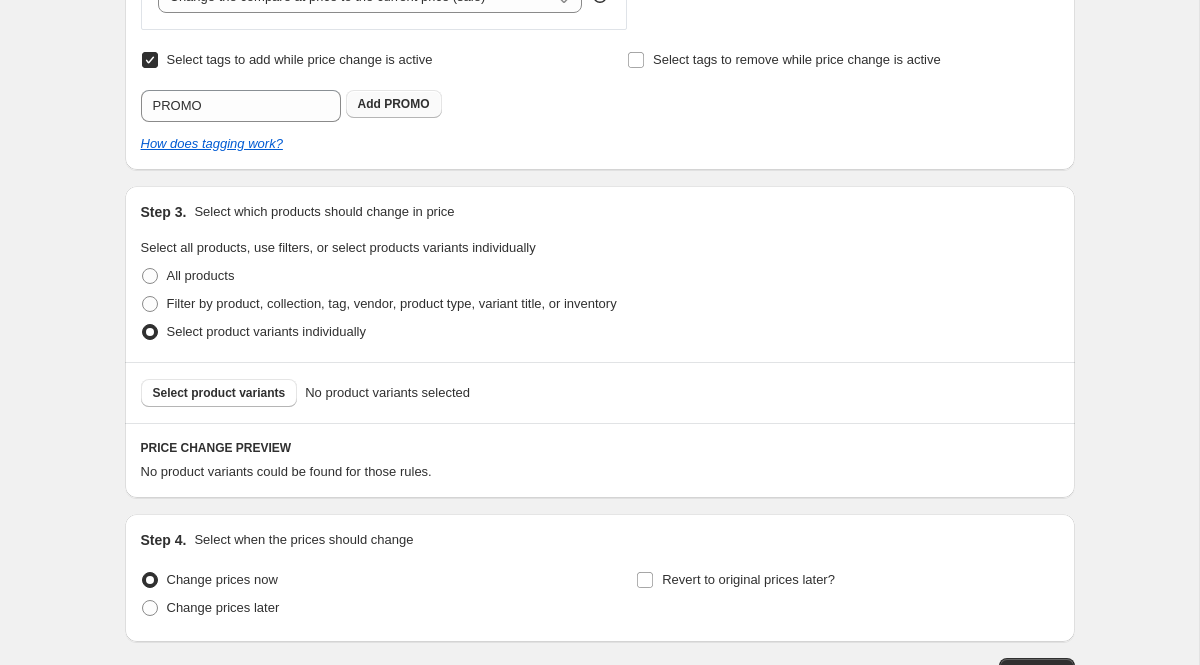 click on "PROMO" at bounding box center (406, 104) 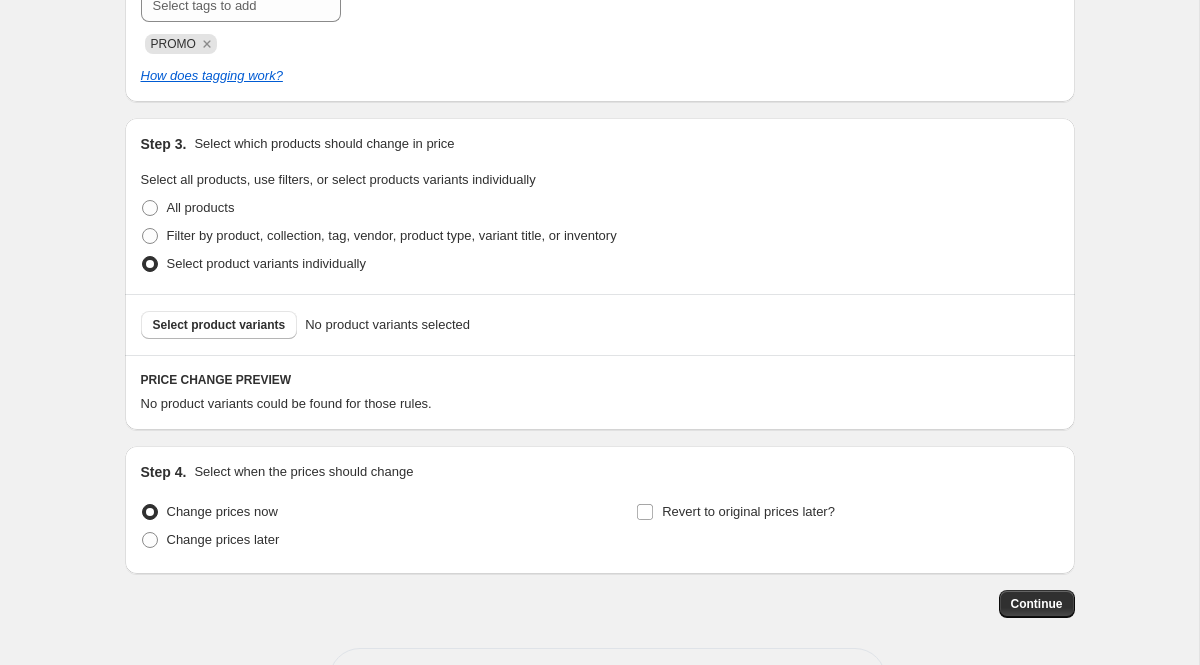 scroll, scrollTop: 961, scrollLeft: 0, axis: vertical 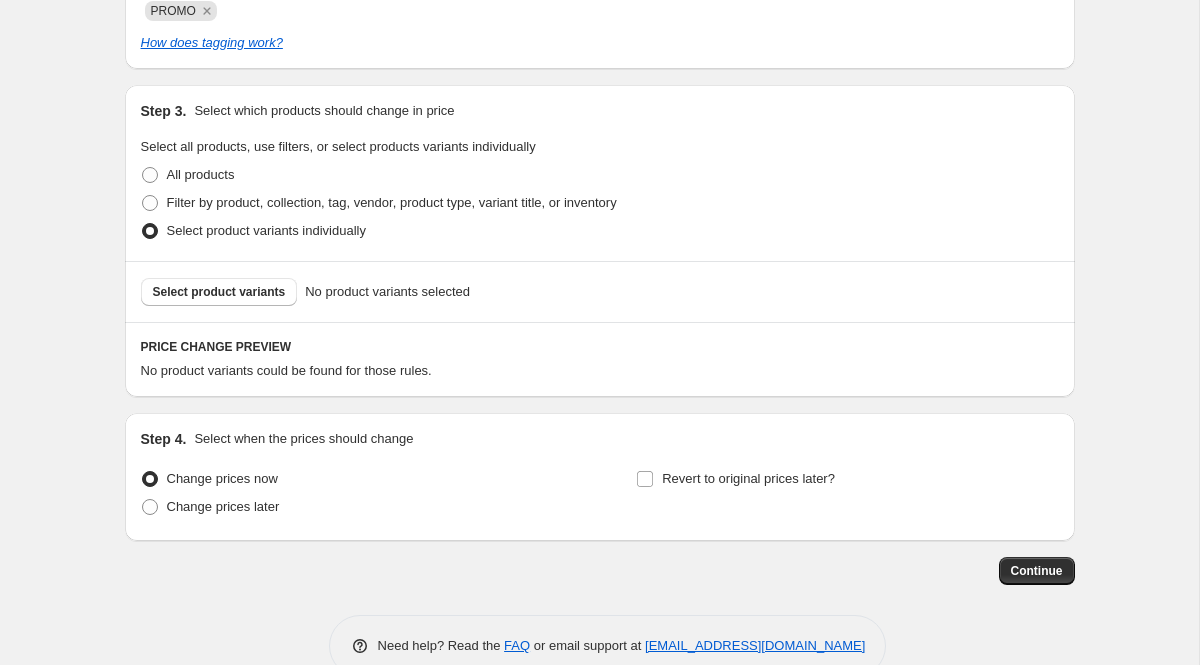 drag, startPoint x: 228, startPoint y: 292, endPoint x: 232, endPoint y: 274, distance: 18.439089 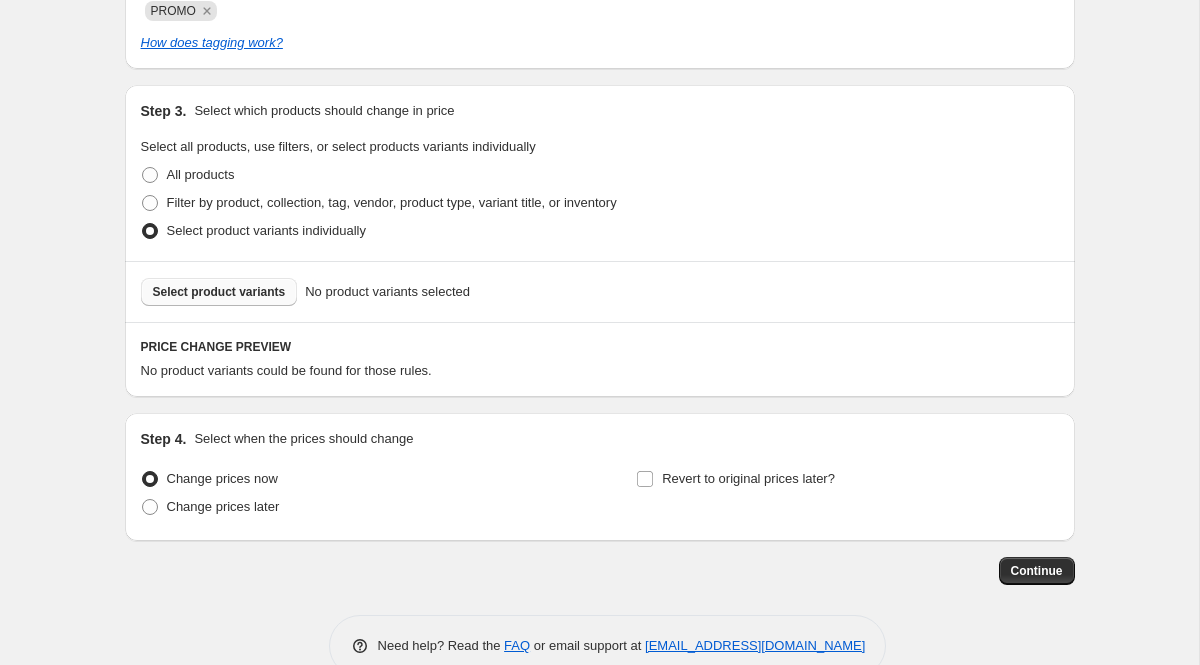 click on "Select product variants" at bounding box center [219, 292] 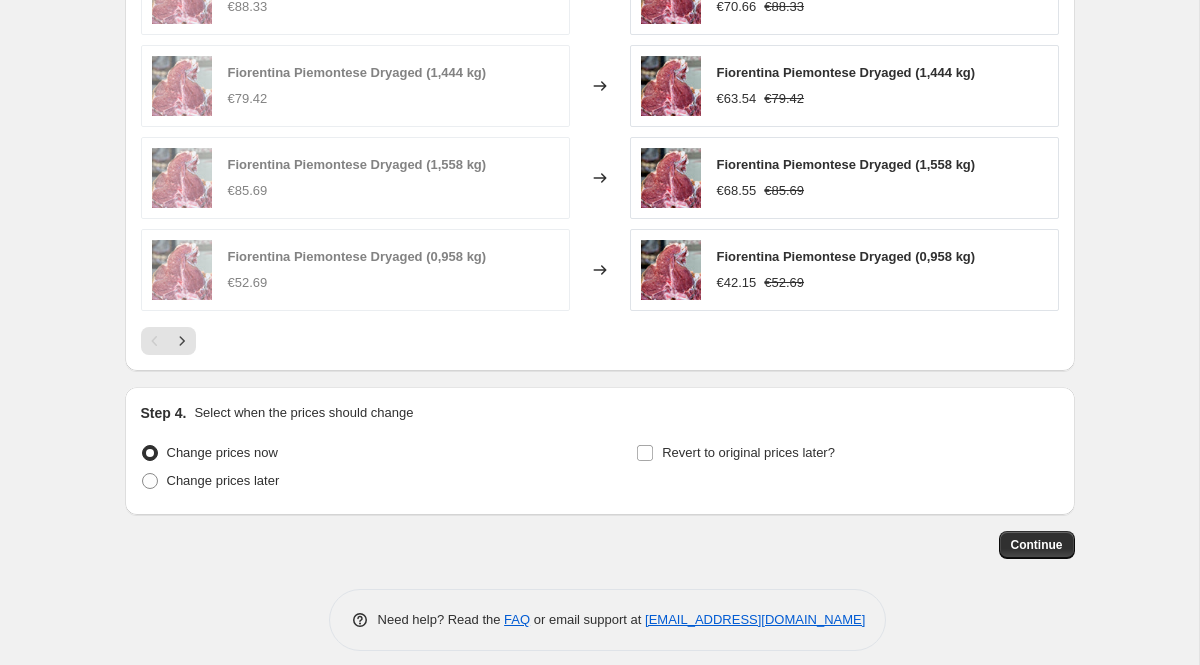 scroll, scrollTop: 1507, scrollLeft: 0, axis: vertical 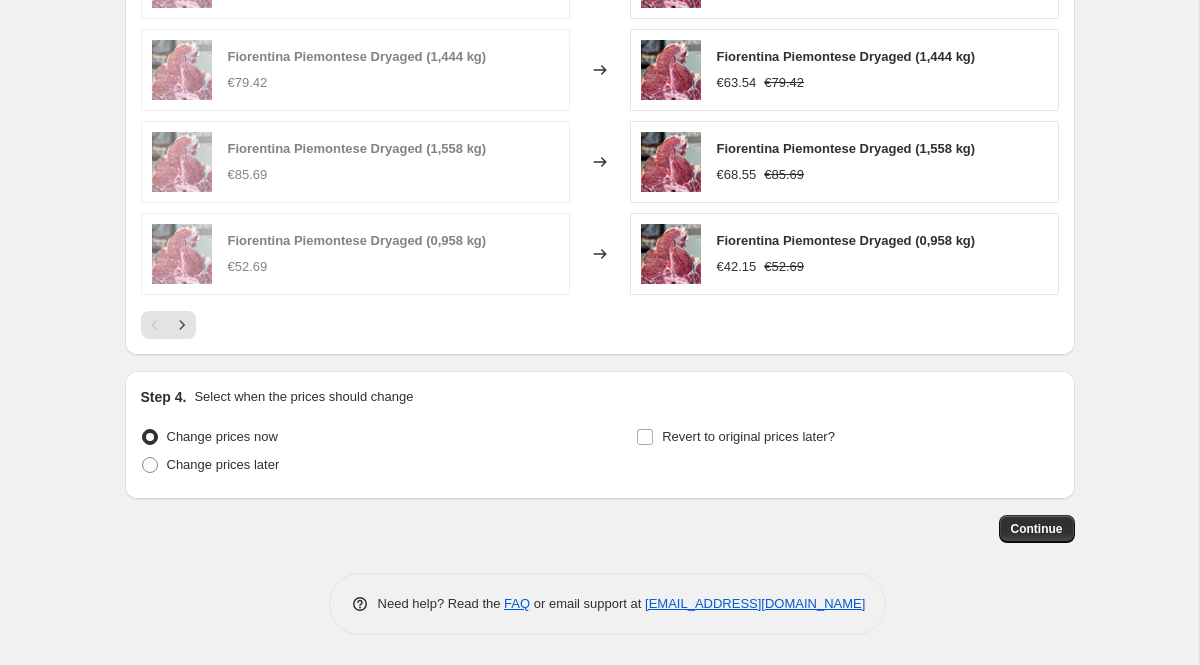 click on "Step 4. Select when the prices should change Change prices now Change prices later Revert to original prices later?" at bounding box center (600, 435) 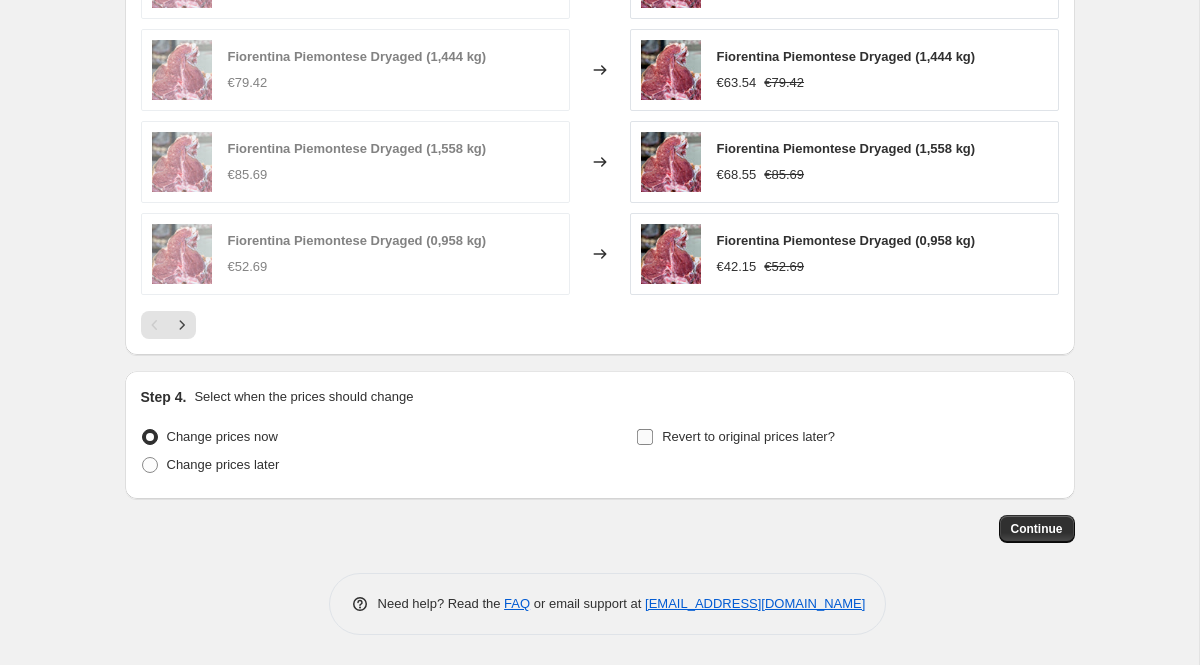 click on "Revert to original prices later?" at bounding box center [735, 437] 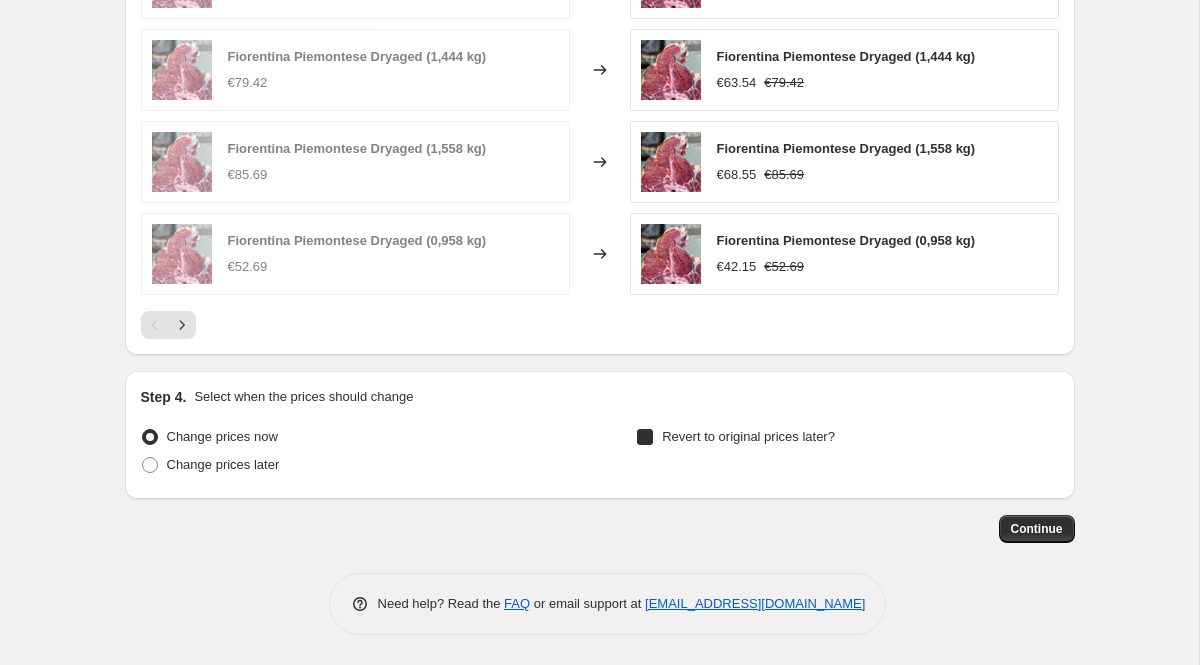checkbox on "true" 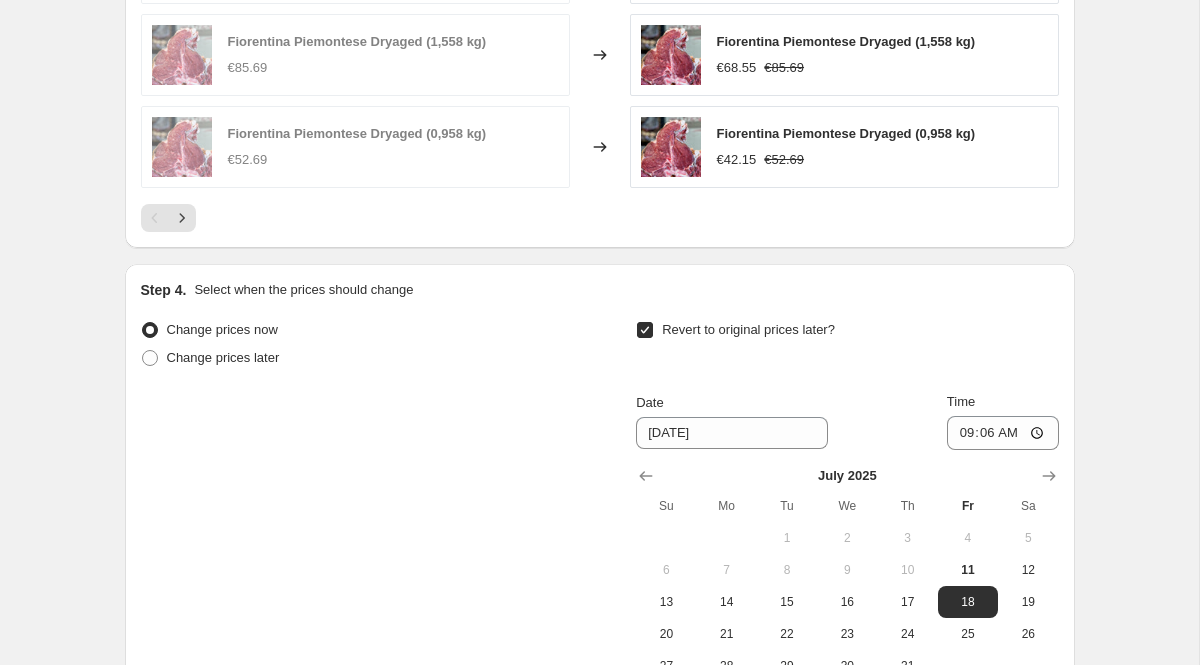 scroll, scrollTop: 1736, scrollLeft: 0, axis: vertical 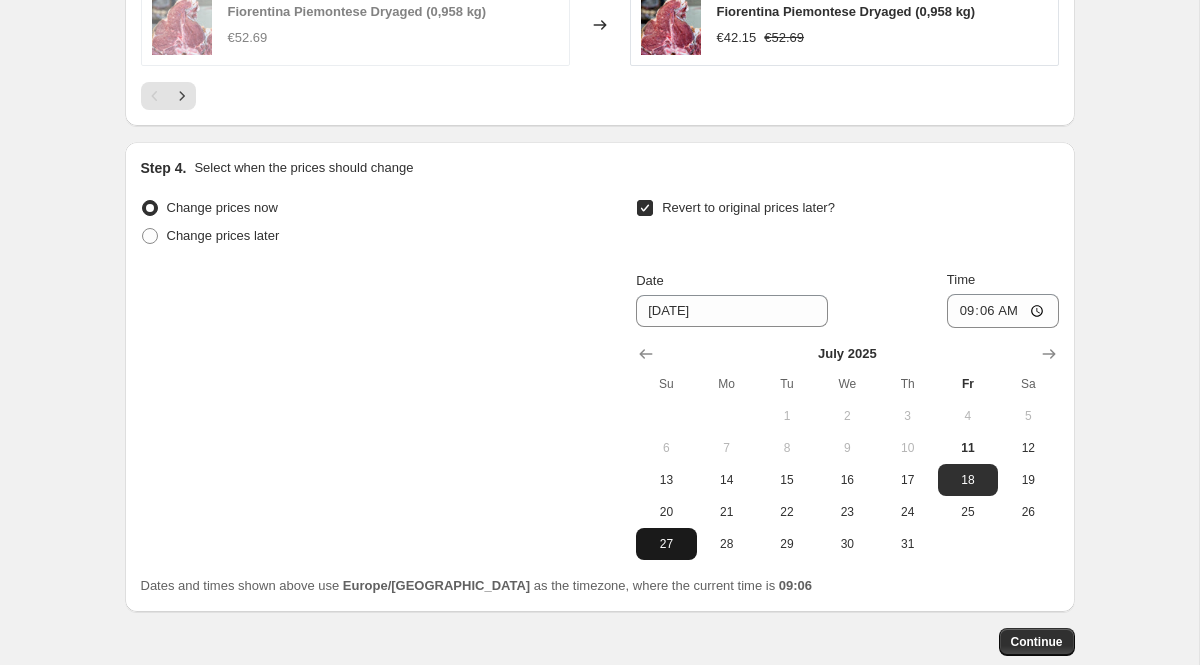 click on "27" at bounding box center [666, 544] 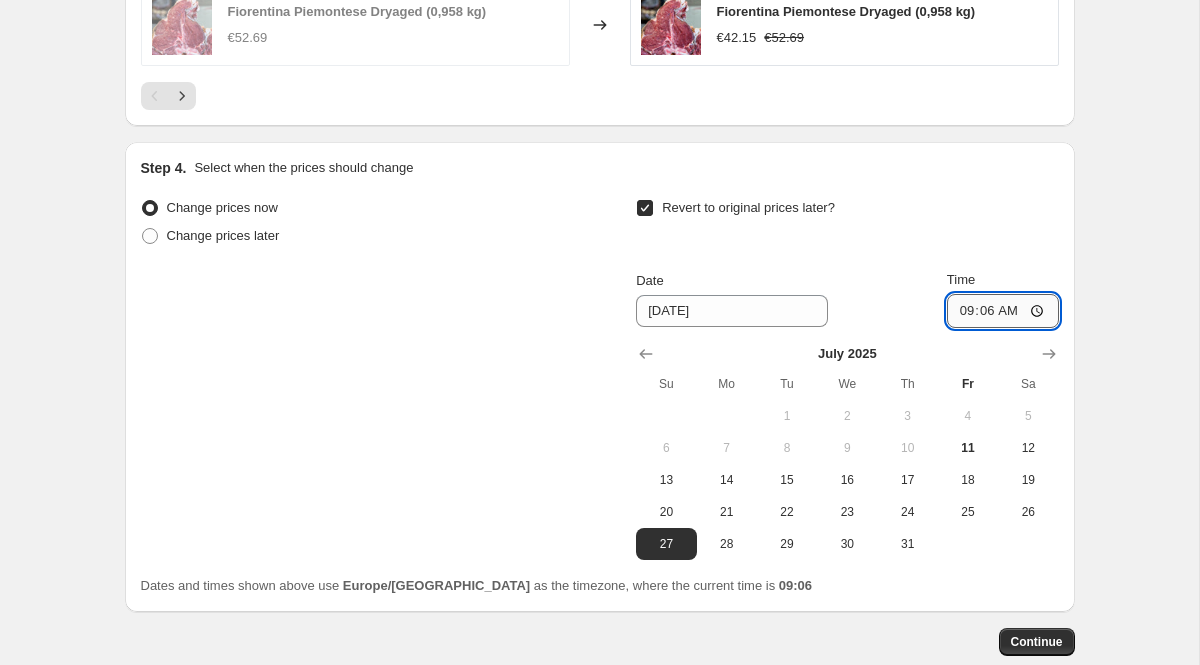 click on "09:06" at bounding box center [1003, 311] 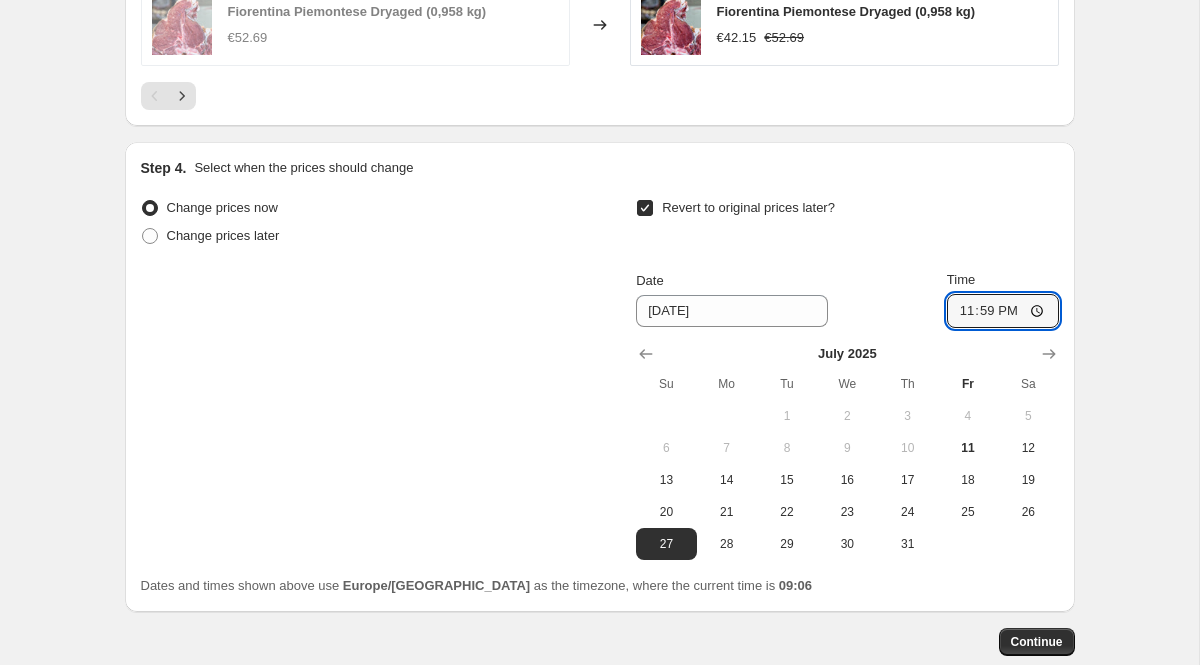 click on "Create new price [MEDICAL_DATA]. This page is ready Create new price [MEDICAL_DATA] Draft Step 1. Optionally give your price [MEDICAL_DATA] a title (eg "March 30% off sale on boots") 11 lug 2025, 09:04:11 Price [MEDICAL_DATA] This title is just for internal use, customers won't see it Step 2. Select how the prices should change Use bulk price change rules Set product prices individually Use CSV upload Price Change type Change the price to a certain amount Change the price by a certain amount Change the price by a certain percentage Change the price to the current compare at price (price before sale) Change the price by a certain amount relative to the compare at price Change the price by a certain percentage relative to the compare at price Don't change the price Change the price by a certain percentage relative to the cost per item Change price to certain cost margin Change the price by a certain percentage Price change amount -20 % (Price drop) Rounding Round to nearest .01 Round to nearest whole number End prices in .99" at bounding box center (599, -479) 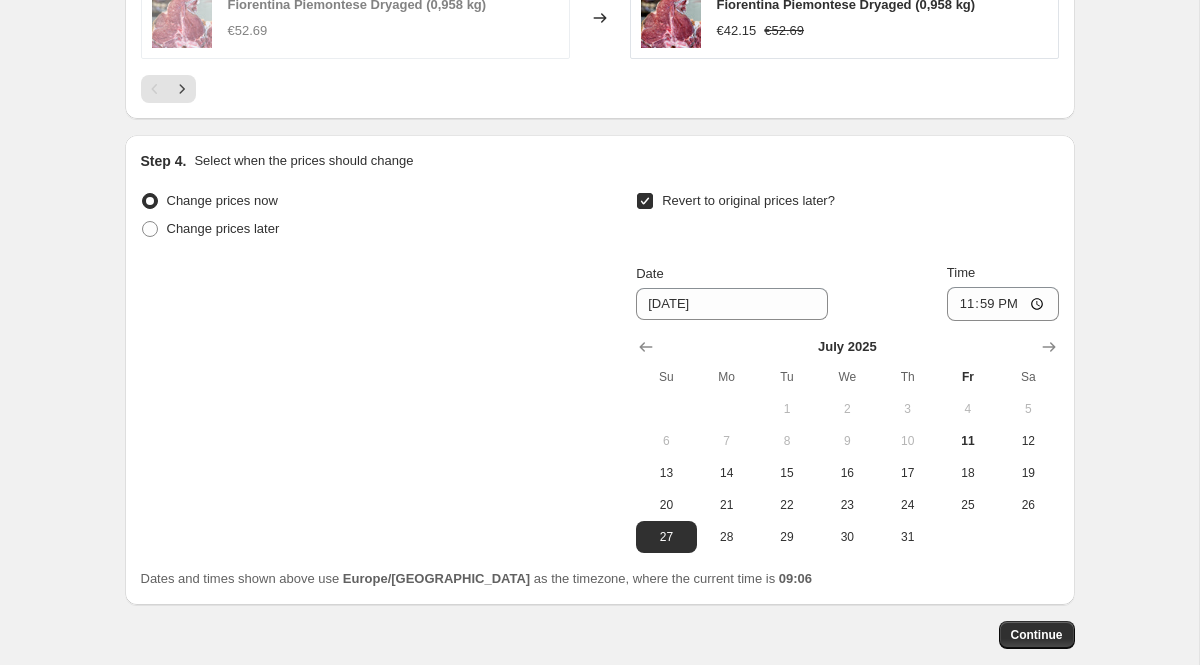 scroll, scrollTop: 1763, scrollLeft: 0, axis: vertical 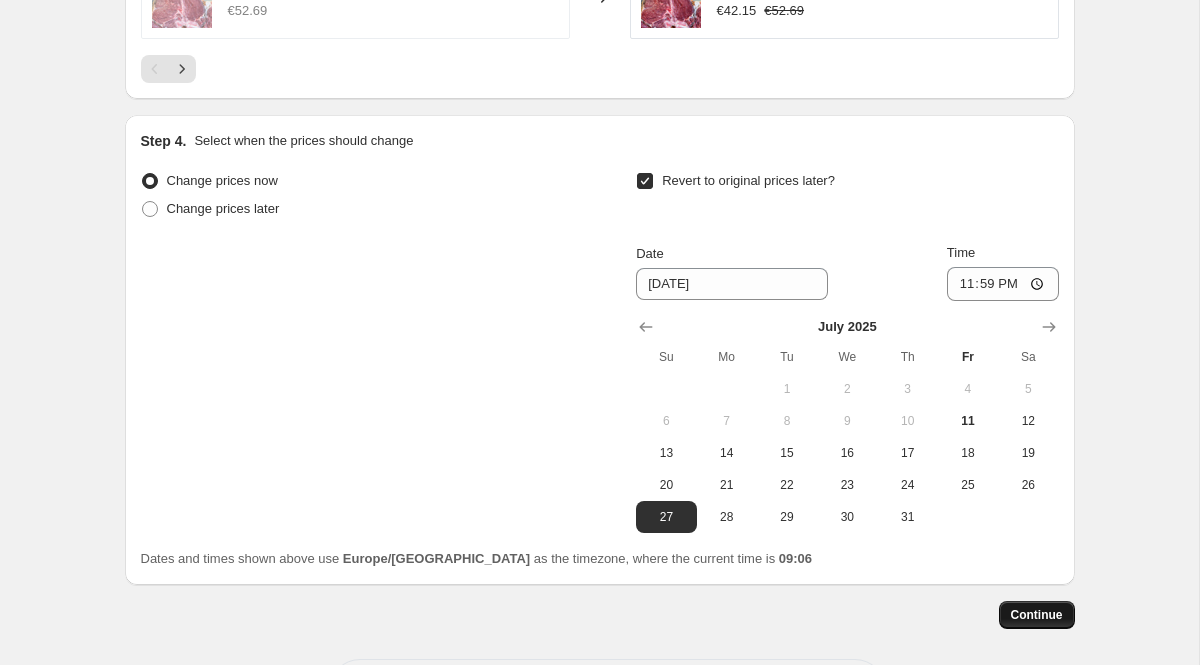 click on "Continue" at bounding box center (1037, 615) 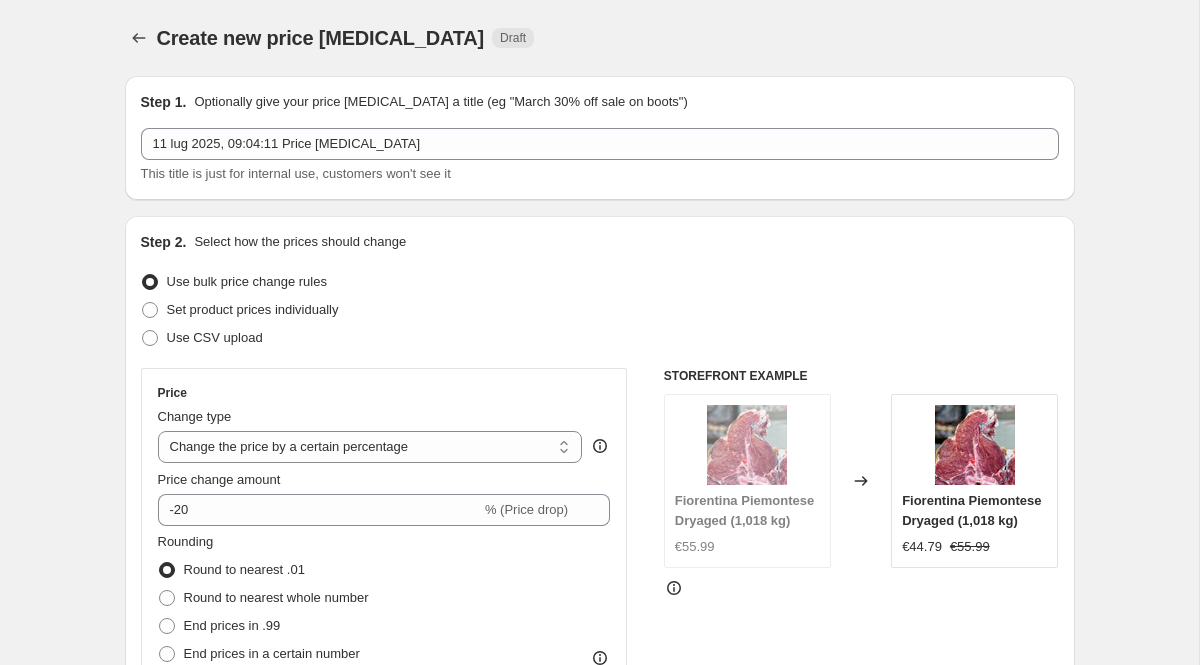 scroll, scrollTop: 1763, scrollLeft: 0, axis: vertical 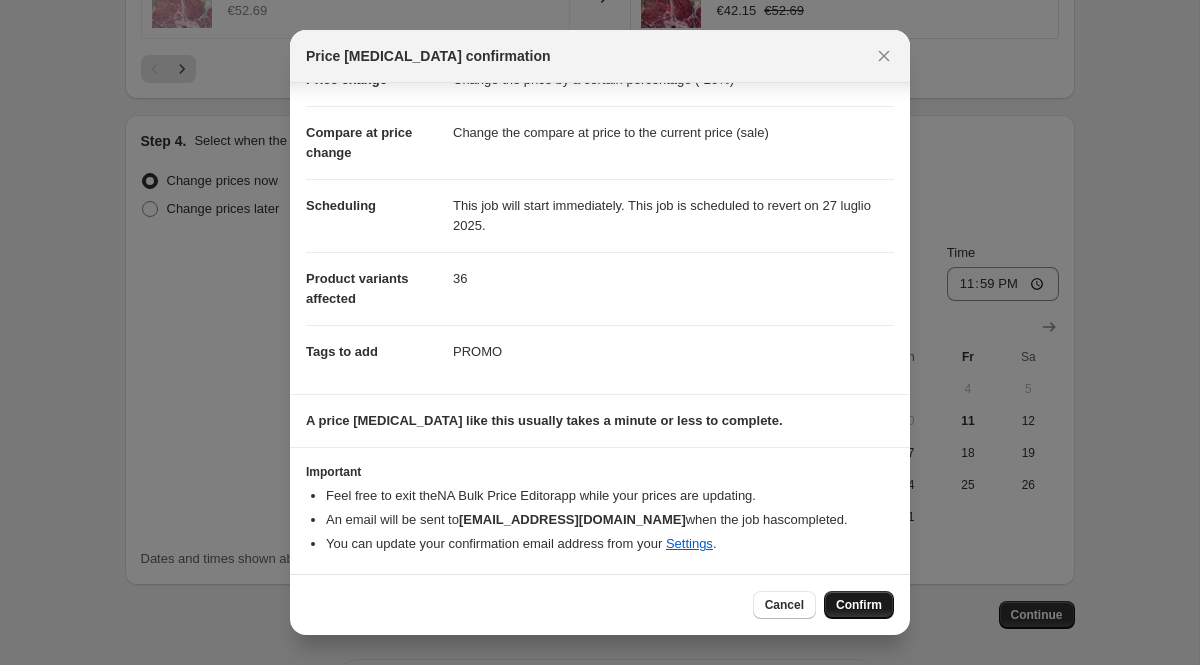 click on "Confirm" at bounding box center (859, 605) 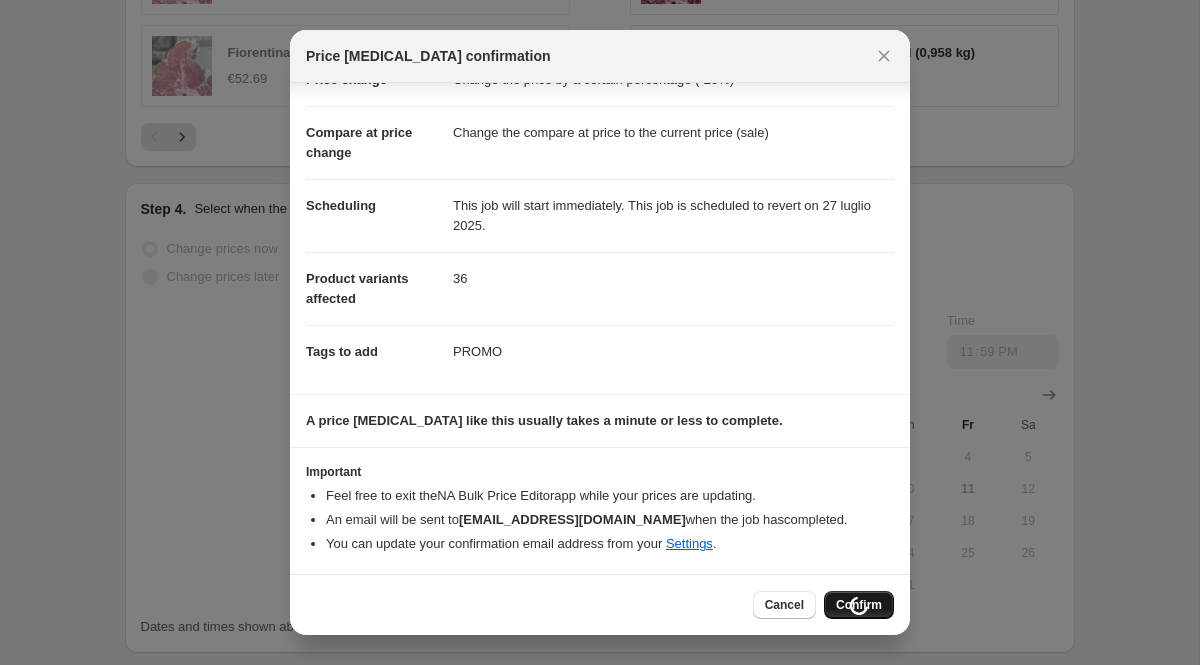 scroll, scrollTop: 1831, scrollLeft: 0, axis: vertical 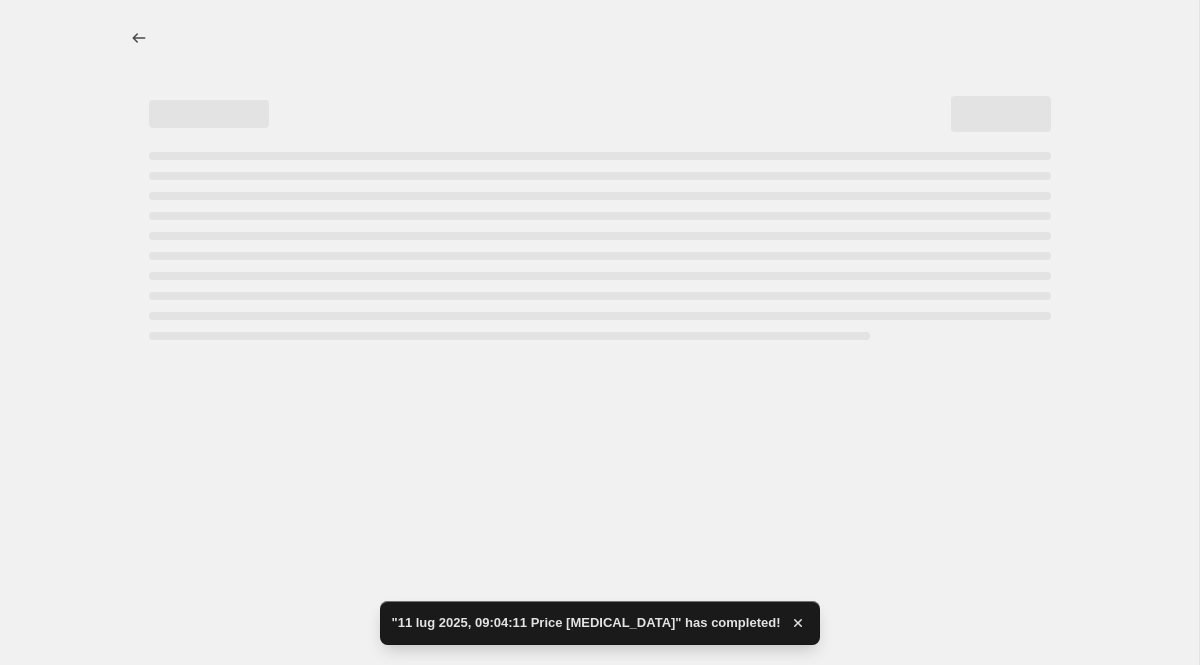 select on "percentage" 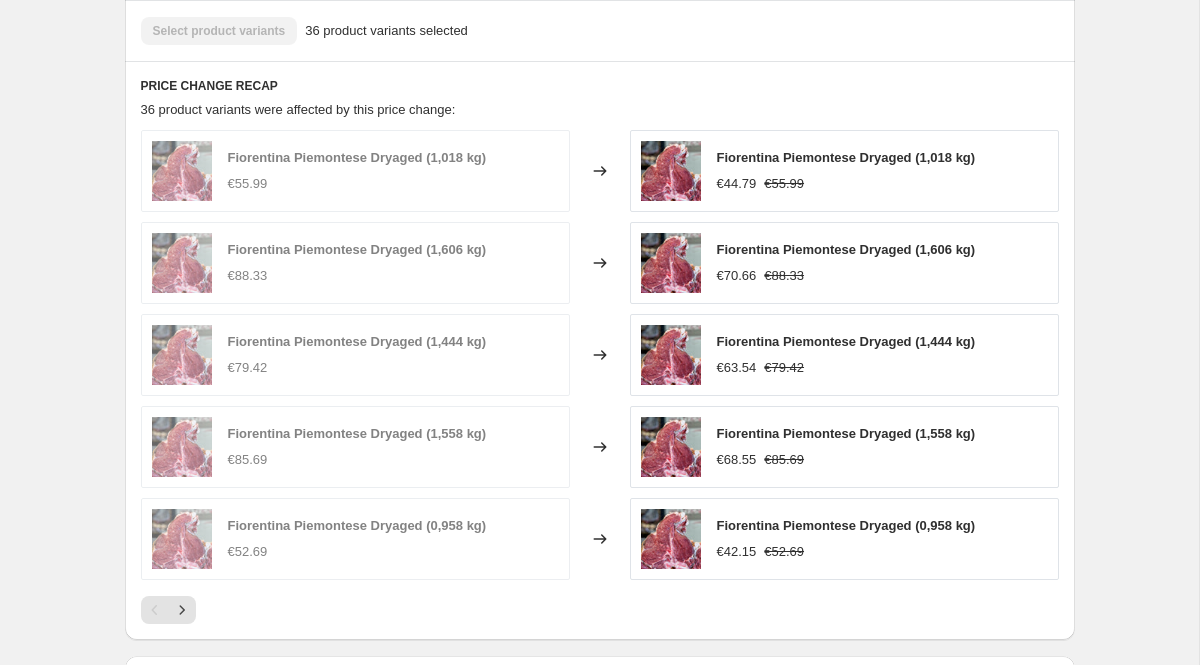 scroll, scrollTop: 1546, scrollLeft: 0, axis: vertical 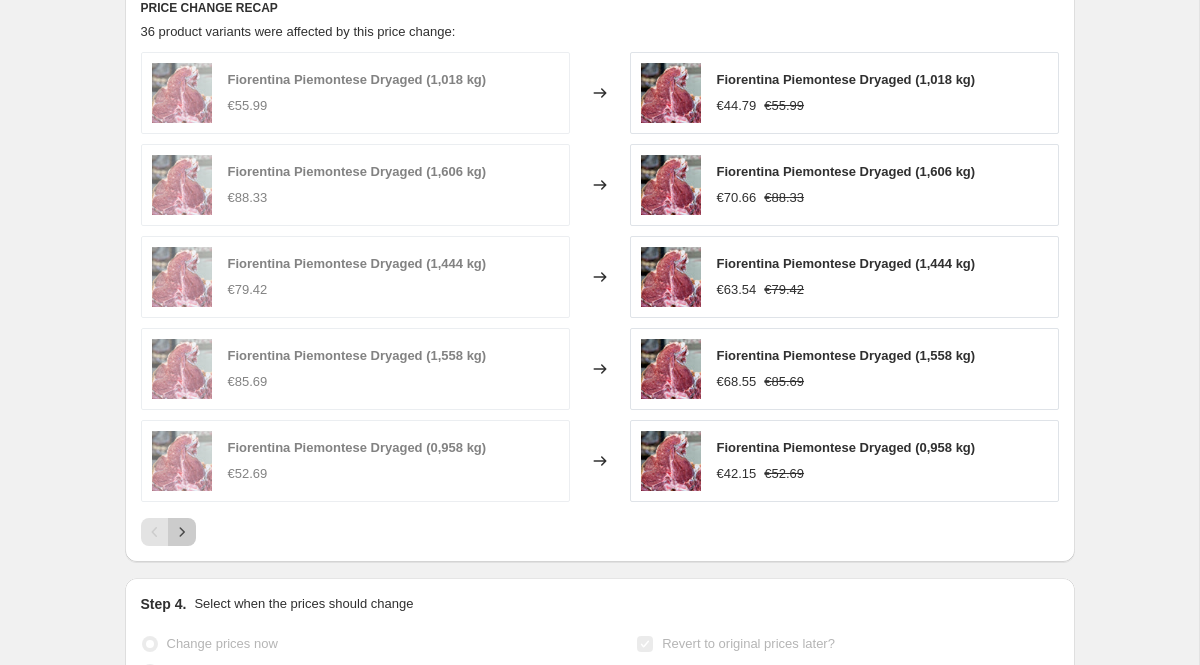 click 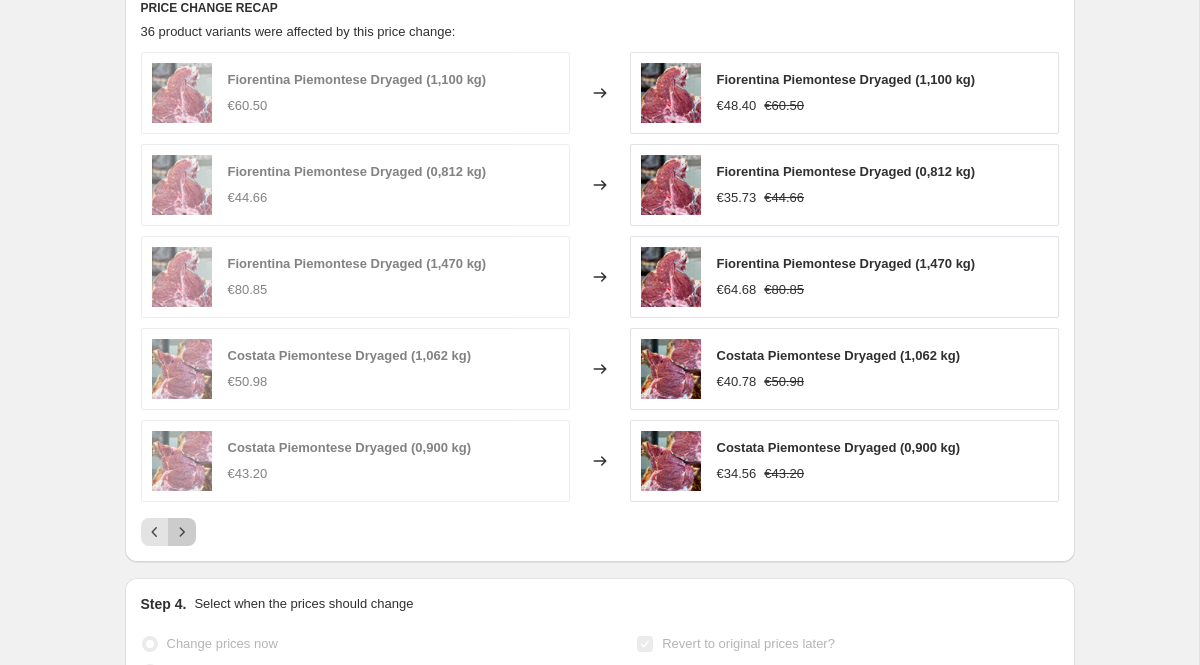 click 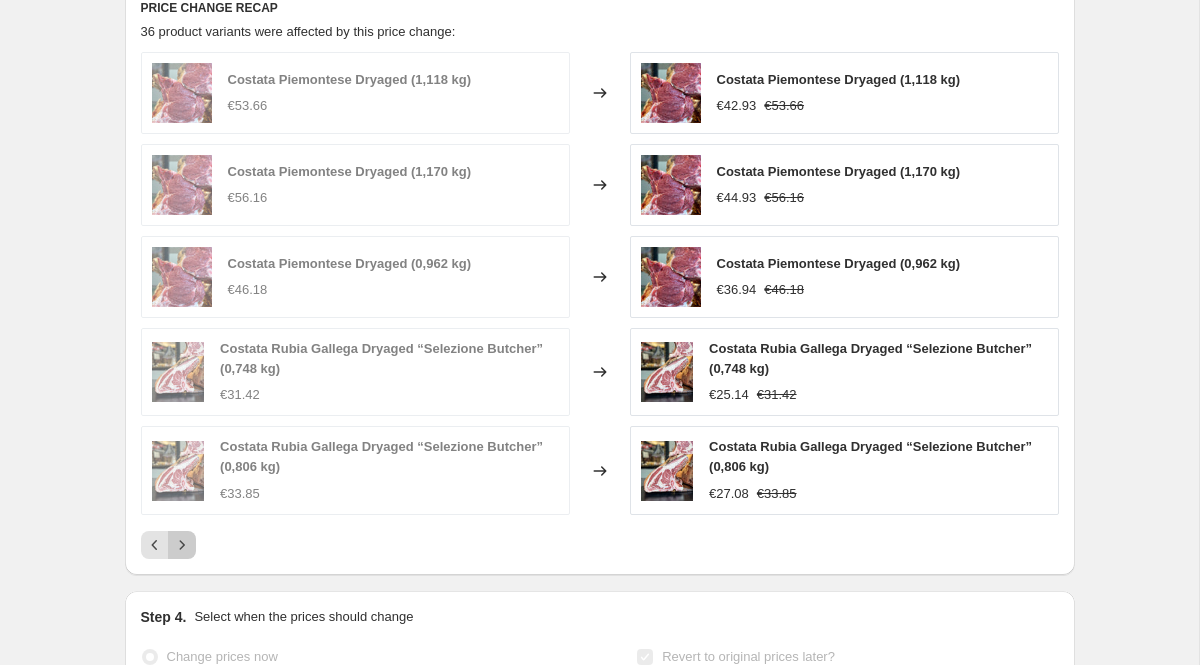 click 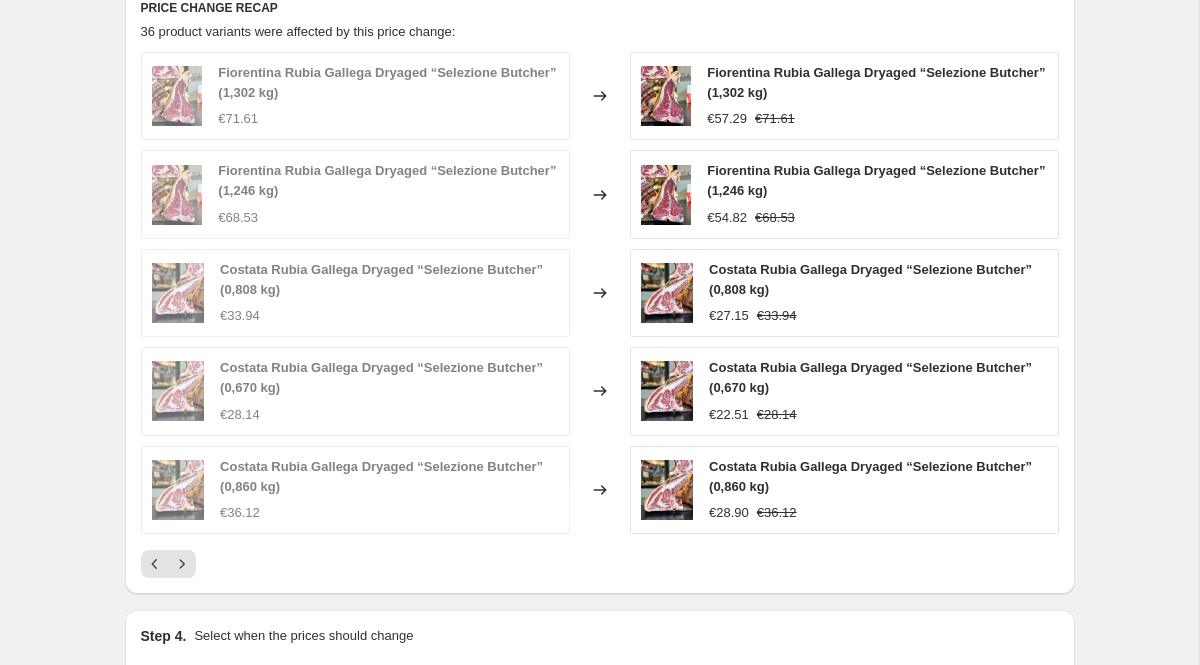 click on "Fiorentina Rubia Gallega Dryaged “Selezione Butcher” (1,302 kg) €71.61 Changed to Fiorentina Rubia Gallega Dryaged “Selezione Butcher” (1,302 kg) €57.29 €71.61 Fiorentina Rubia Gallega Dryaged “Selezione Butcher” (1,246 kg) €68.53 Changed to Fiorentina Rubia Gallega Dryaged “Selezione Butcher” (1,246 kg) €54.82 €68.53 Costata Rubia Gallega Dryaged “Selezione Butcher” (0,808 kg) €33.94 Changed to Costata Rubia Gallega Dryaged “Selezione Butcher” (0,808 kg) €27.15 €33.94 Costata Rubia Gallega Dryaged “Selezione Butcher” (0,670 kg) €28.14 Changed to Costata Rubia Gallega Dryaged “Selezione Butcher” (0,670 kg) €22.51 €28.14 Costata Rubia Gallega Dryaged “Selezione Butcher” (0,860 kg) €36.12 Changed to Costata Rubia Gallega Dryaged “Selezione Butcher” (0,860 kg) €28.90 €36.12" at bounding box center [600, 315] 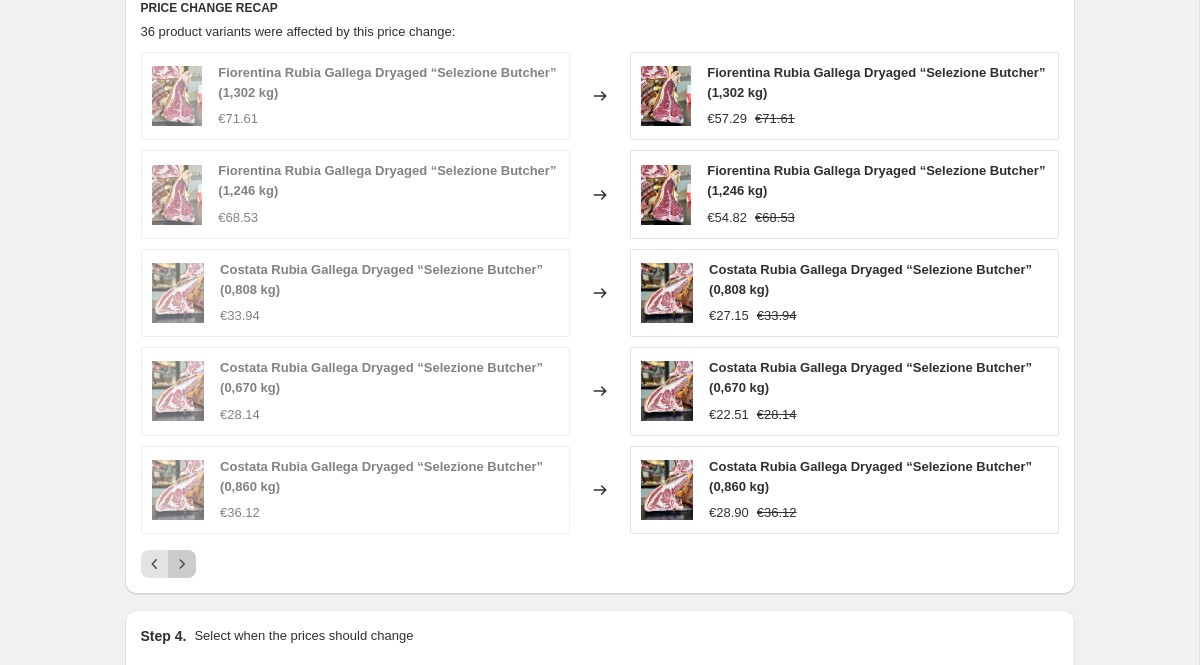 click 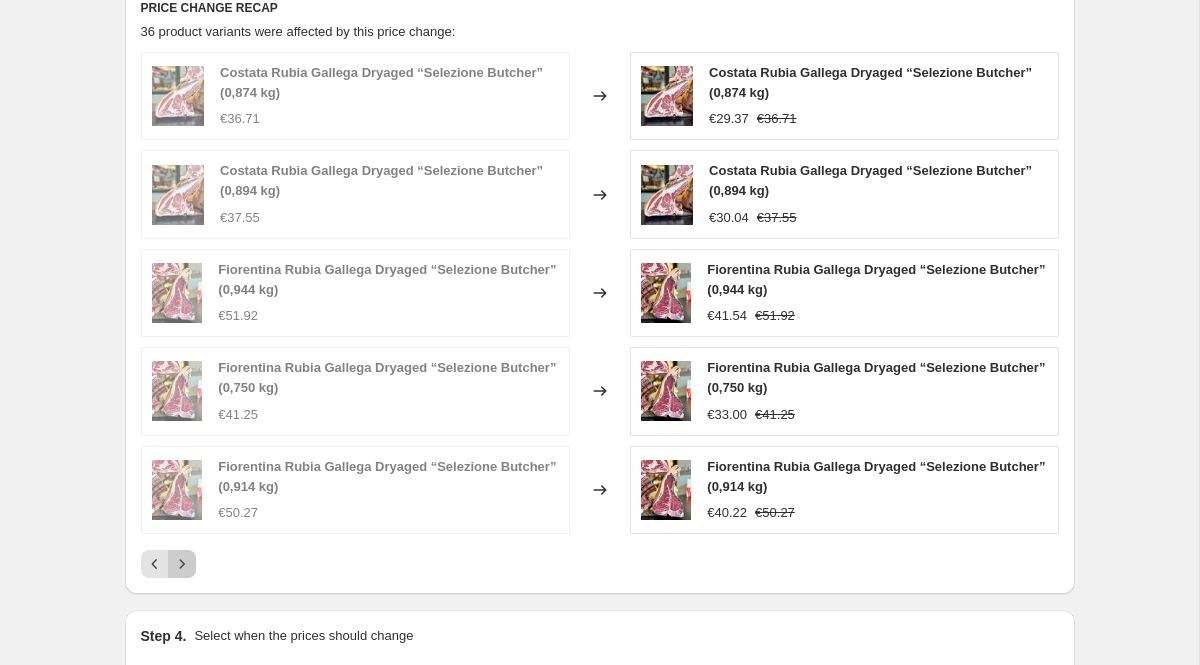 click 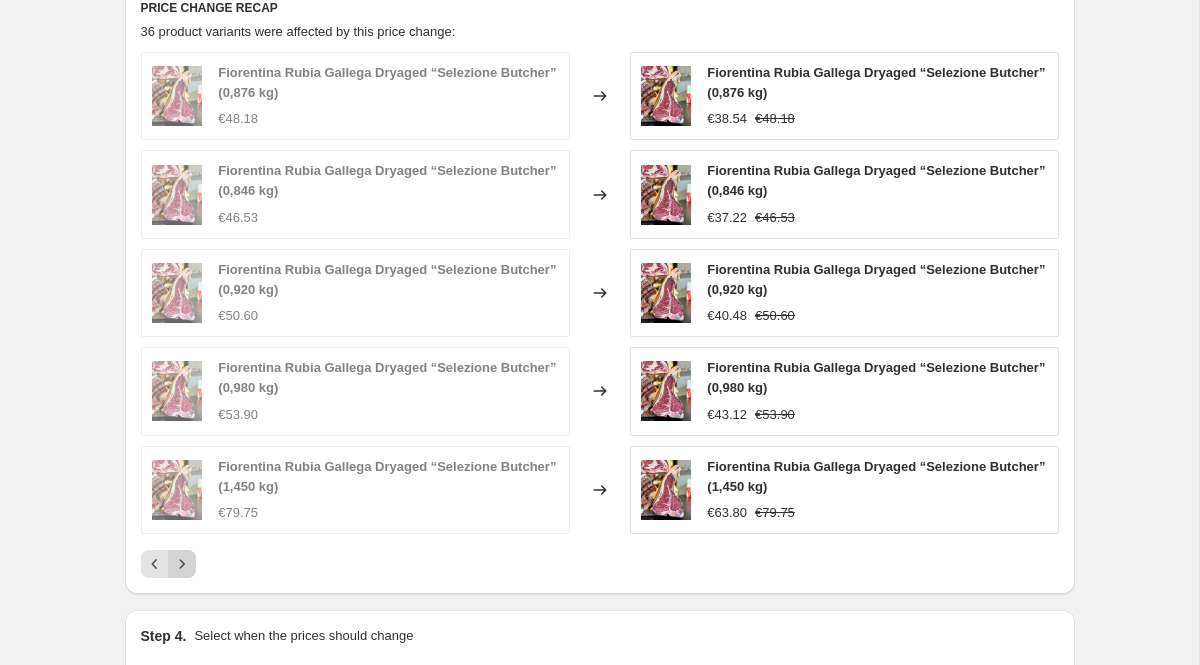 click 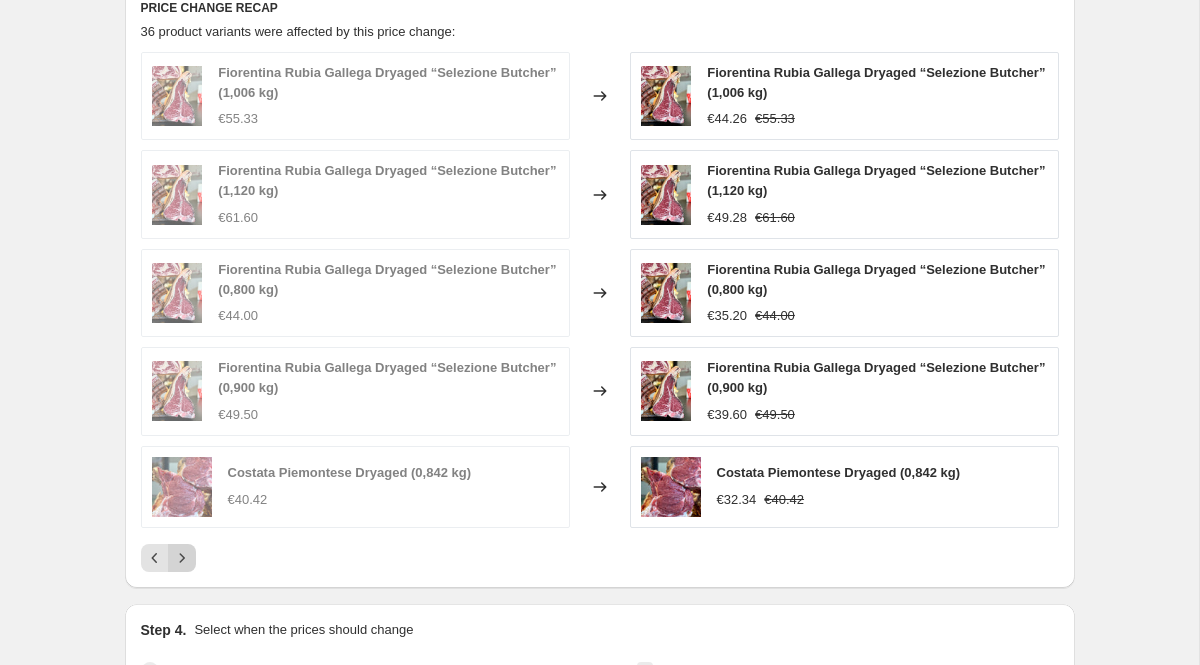 click 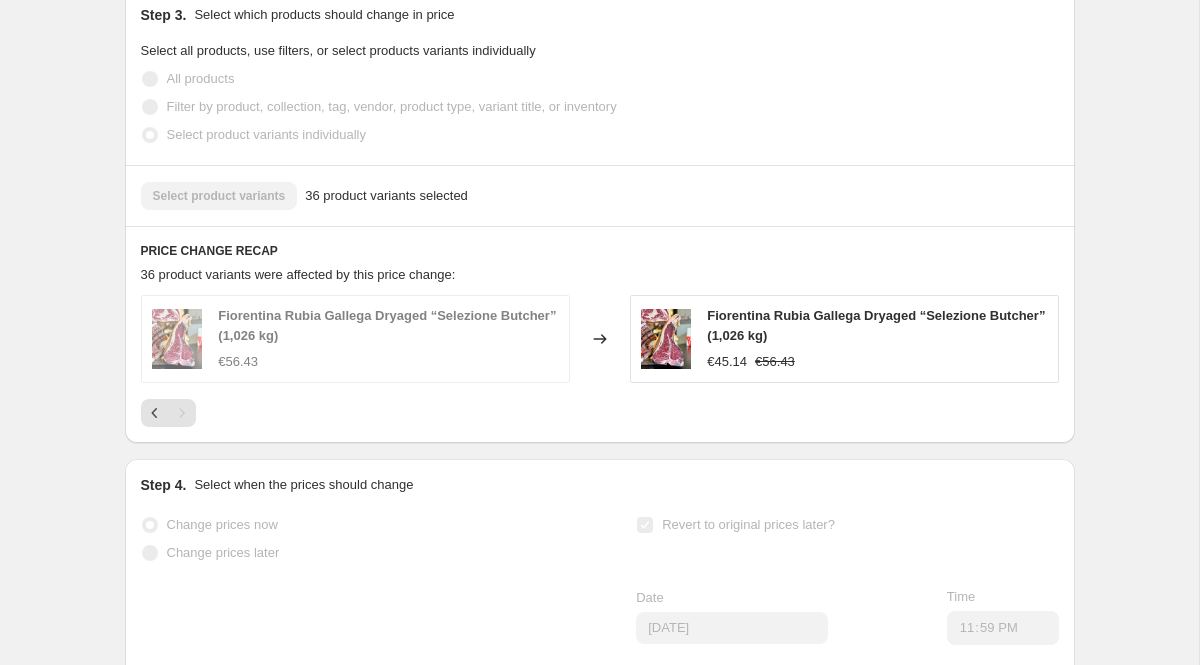 scroll, scrollTop: 1293, scrollLeft: 0, axis: vertical 